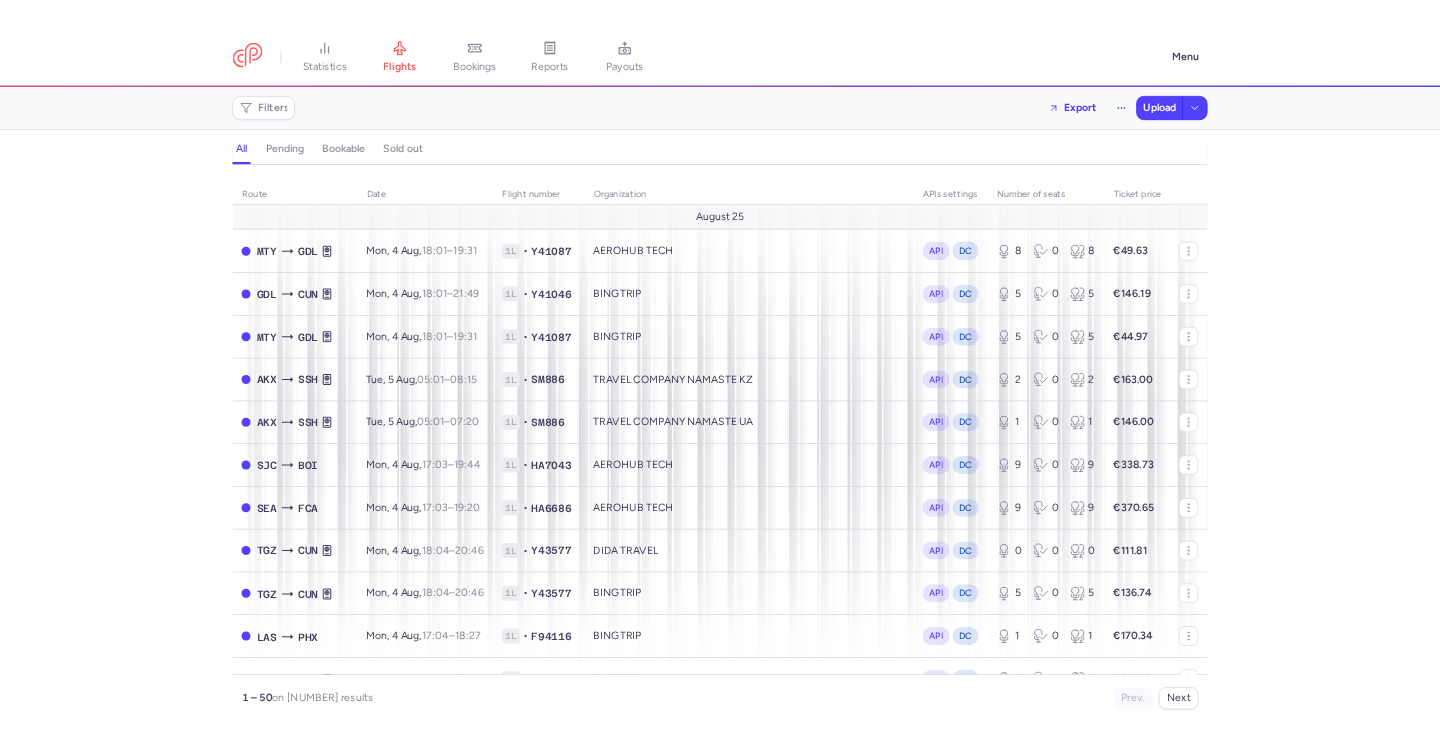 scroll, scrollTop: 0, scrollLeft: 0, axis: both 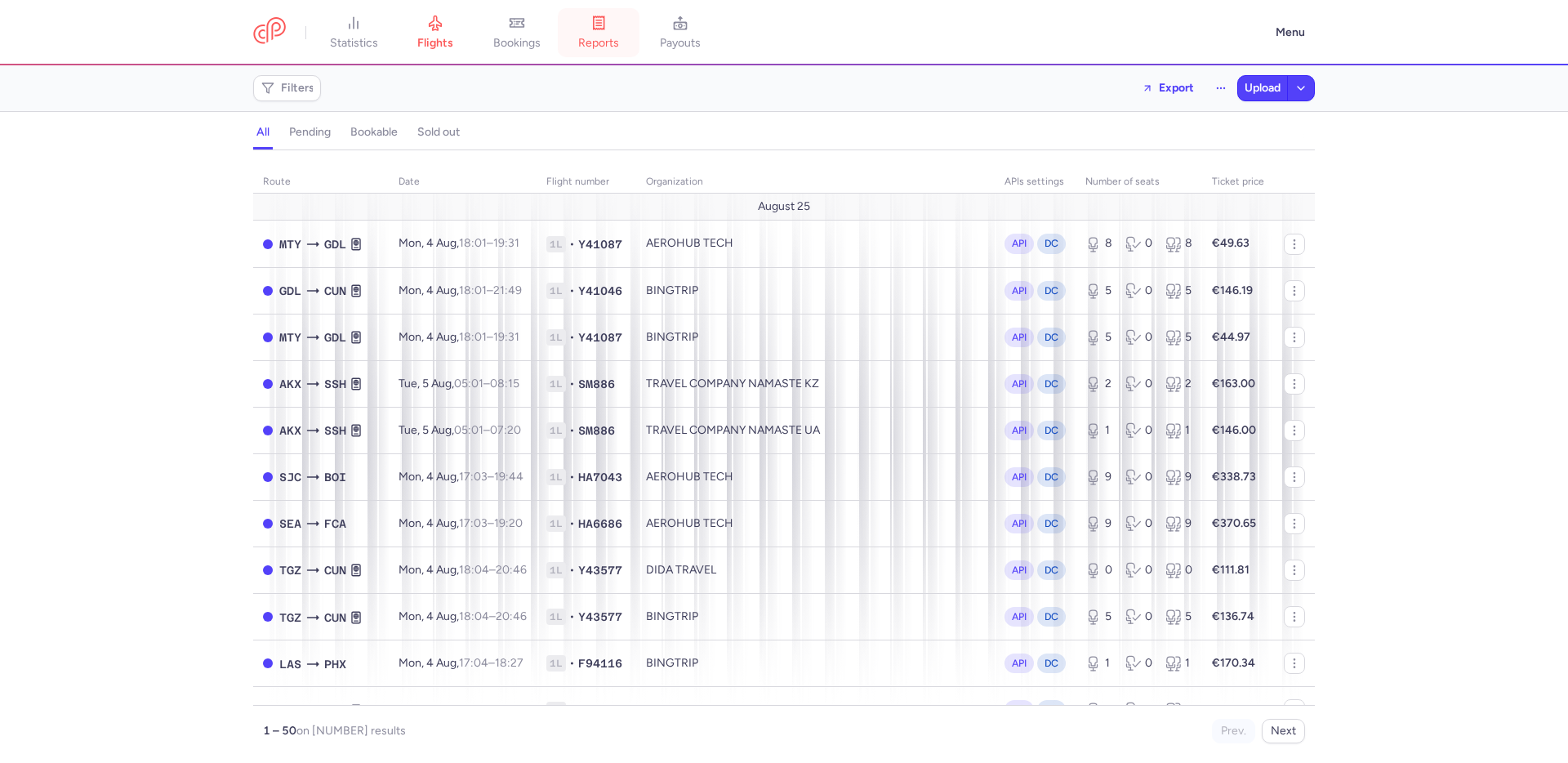 click 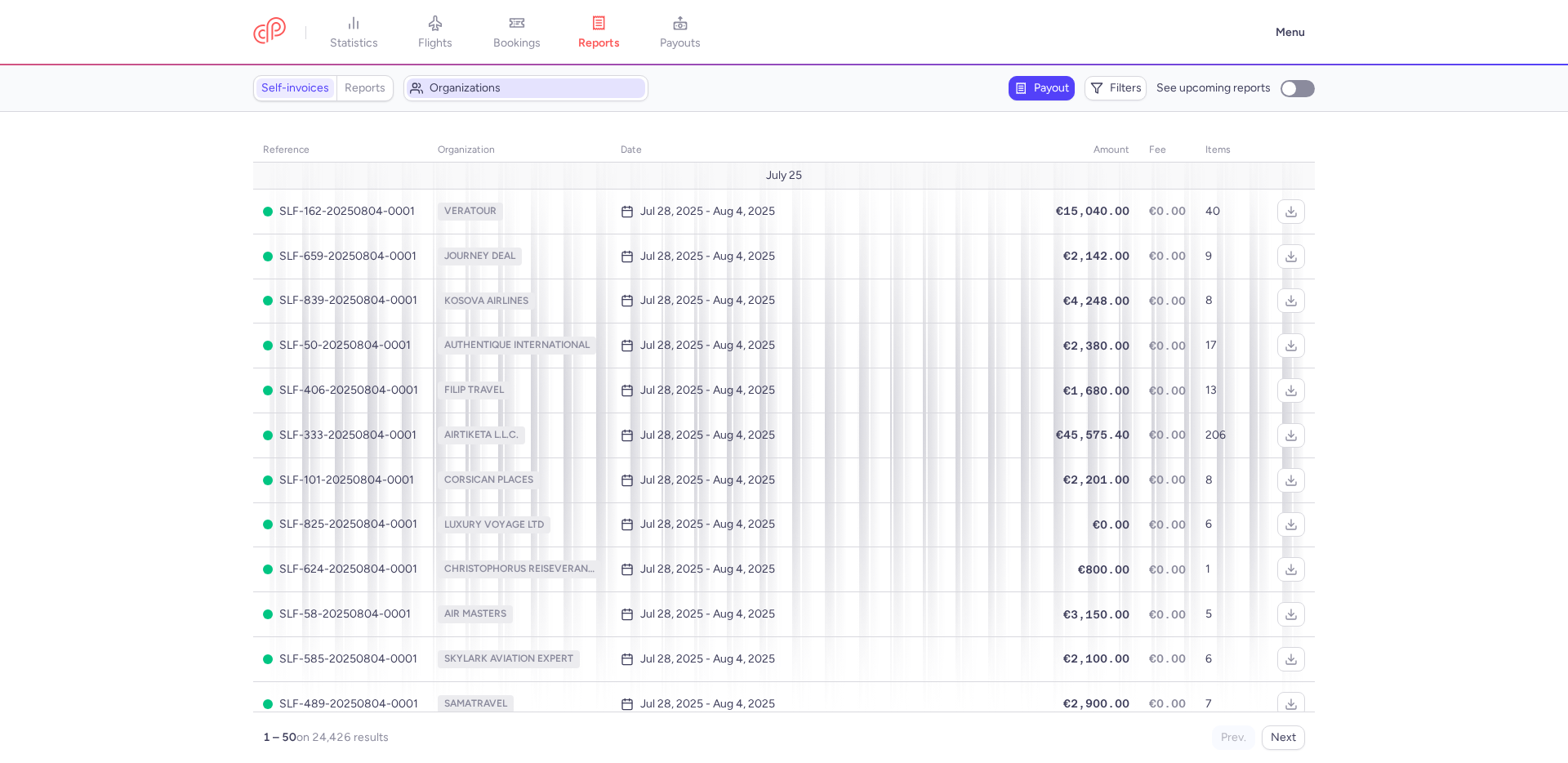 click on "Organizations" at bounding box center [536, 88] 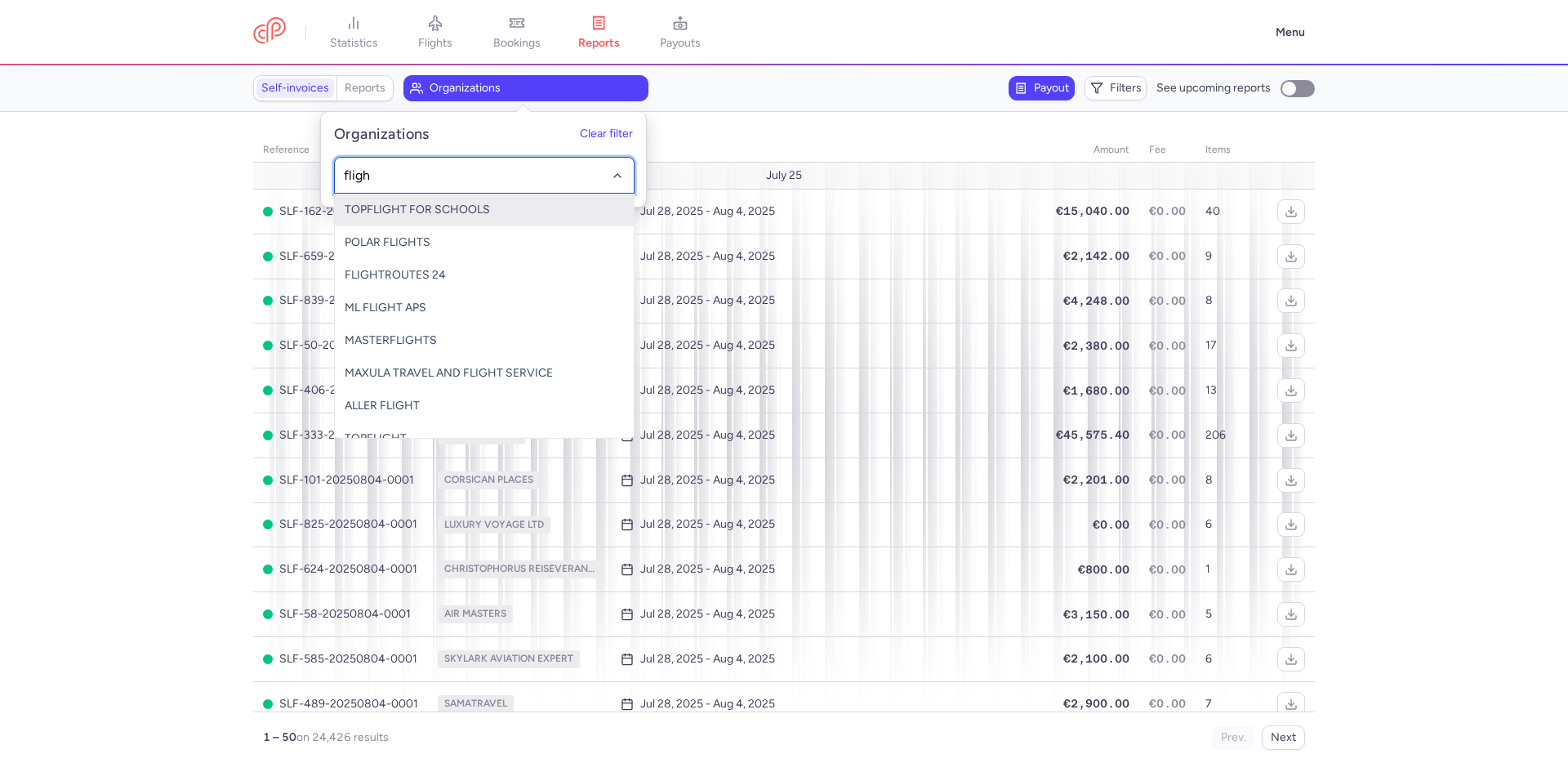type on "flight" 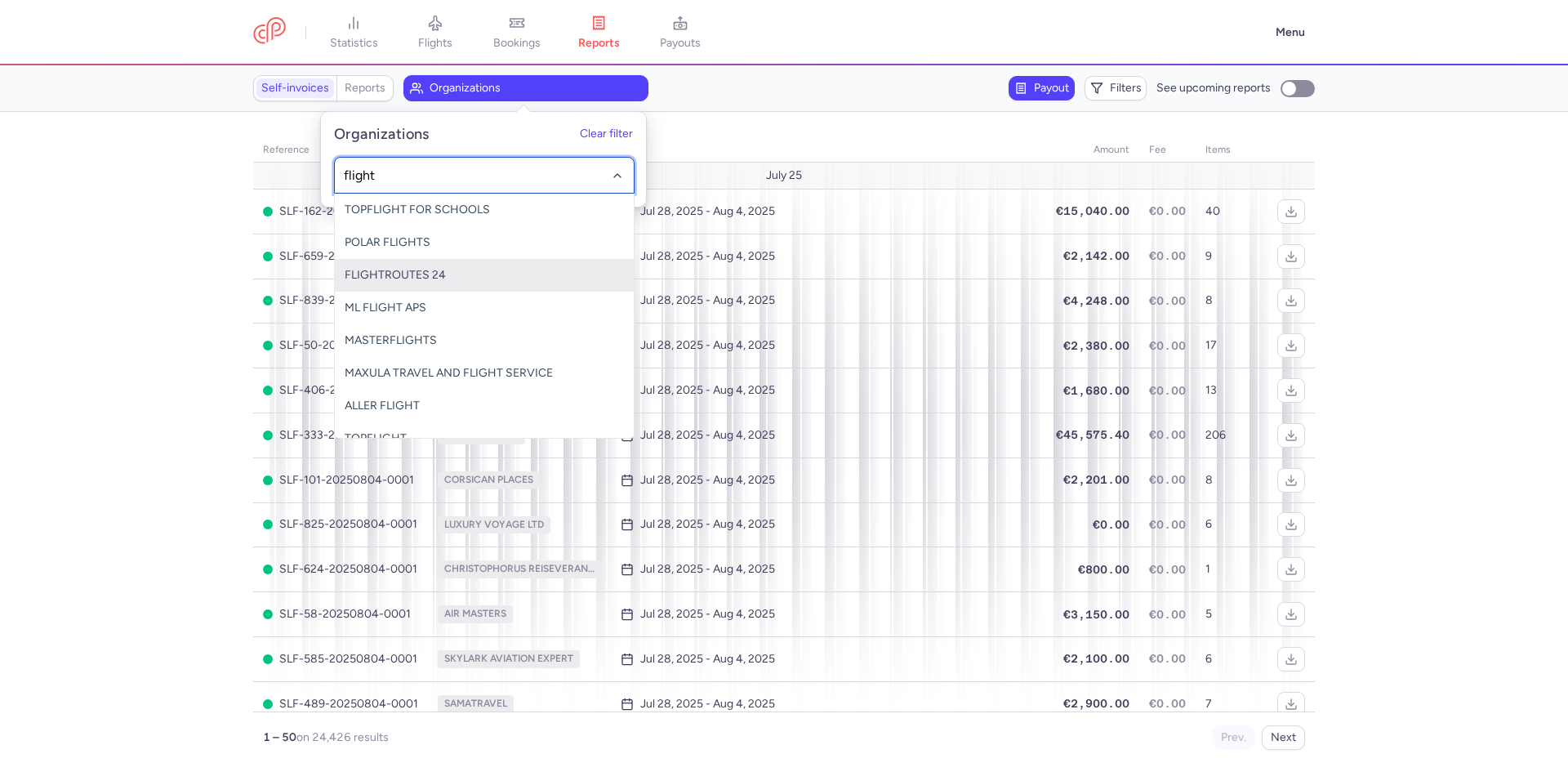 click on "FLIGHTROUTES 24" at bounding box center [484, 275] 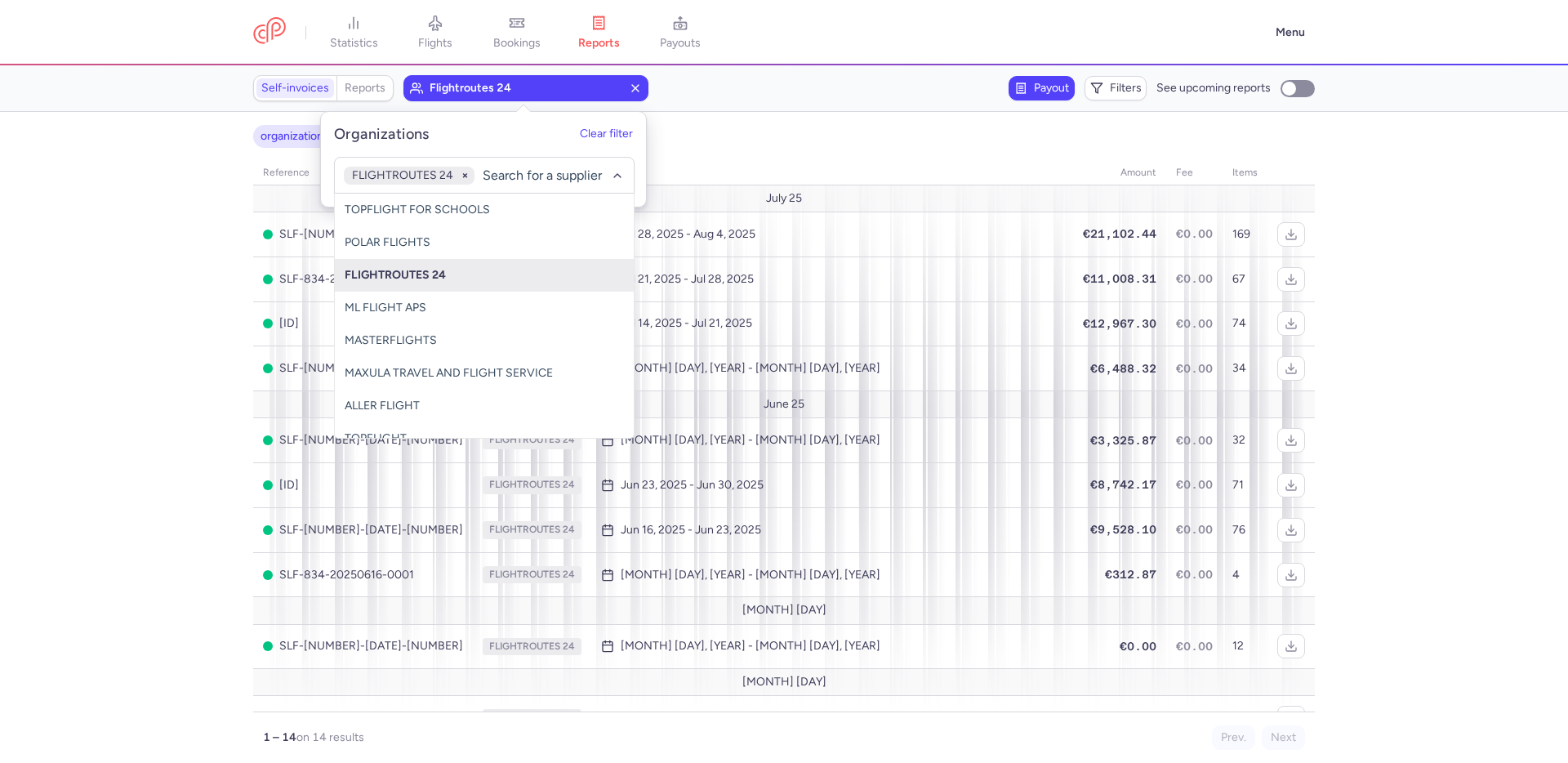 click on "organizations names: FLIGHTROUTES [NUMBER], AEROHUB TECH, PKFARE organization date amount fee items July [DAY] SLF-[NUMBER]-[DATE]-[NUMBER] FLIGHTROUTES [NUMBER] Jul [DAY], [YEAR] - [MONTH] [DAY], [YEAR] €[NUMBER].[NUMBER] €[NUMBER].[NUMBER] [NUMBER] SLF-[NUMBER]-[DATE]-[NUMBER] FLIGHTROUTES [NUMBER] Jul [DAY], [YEAR] - [MONTH] [DAY], [YEAR] €[NUMBER].[NUMBER] €[NUMBER].[NUMBER] [NUMBER] SLF-[NUMBER]-[DATE]-[NUMBER] FLIGHTROUTES [NUMBER] Jul [DAY], [YEAR] - [MONTH] [DAY], [YEAR] €[NUMBER].[NUMBER] €[NUMBER].[NUMBER] [NUMBER] SLF-[NUMBER]-[DATE]-[NUMBER] FLIGHTROUTES [NUMBER] Jul [DAY], [YEAR] - [MONTH] [DAY], [YEAR] €[NUMBER].[NUMBER] €[NUMBER].[NUMBER] [NUMBER] June [DAY] SLF-[NUMBER]-[DATE]-[NUMBER] FLIGHTROUTES [NUMBER] Jun [DAY], [YEAR] - [MONTH] [DAY], [YEAR] €[NUMBER].[NUMBER] €[NUMBER].[NUMBER] [NUMBER] SLF-[NUMBER]-[DATE]-[NUMBER] FLIGHTROUTES [NUMBER] Jun [DAY], [YEAR] - [MONTH] [DAY], [YEAR] €[NUMBER].[NUMBER] €[NUMBER].[NUMBER] [NUMBER] SLF-[NUMBER]-[DATE]-[NUMBER] FLIGHTROUTES [NUMBER] Jun [DAY], [YEAR] - [MONTH] [DAY], [YEAR] €[NUMBER].[NUMBER] €[NUMBER].[NUMBER] [NUMBER] SLF-[NUMBER]-[DATE]-[NUMBER] FLIGHTROUTES [NUMBER] Jun [DAY], [YEAR] - [MONTH] [DAY], [YEAR] €[NUMBER].[NUMBER] €[NUMBER].[NUMBER] [NUMBER] February [DAY] SLF-[NUMBER]-[DATE]-[NUMBER] FLIGHTROUTES [NUMBER] Feb [DAY], [YEAR] - [MONTH] [DAY], [YEAR] €[NUMBER].[NUMBER] €[NUMBER].[NUMBER] [NUMBER] December [DAY] SLF-[NUMBER]-[DATE]-[NUMBER] FLIGHTROUTES [NUMBER] Dec [DAY], [YEAR] - [MONTH] [DAY], [YEAR] (€[NUMBER].[NUMBER]) €[NUMBER].[NUMBER] [NUMBER] €[NUMBER].[NUMBER]" at bounding box center [784, 437] 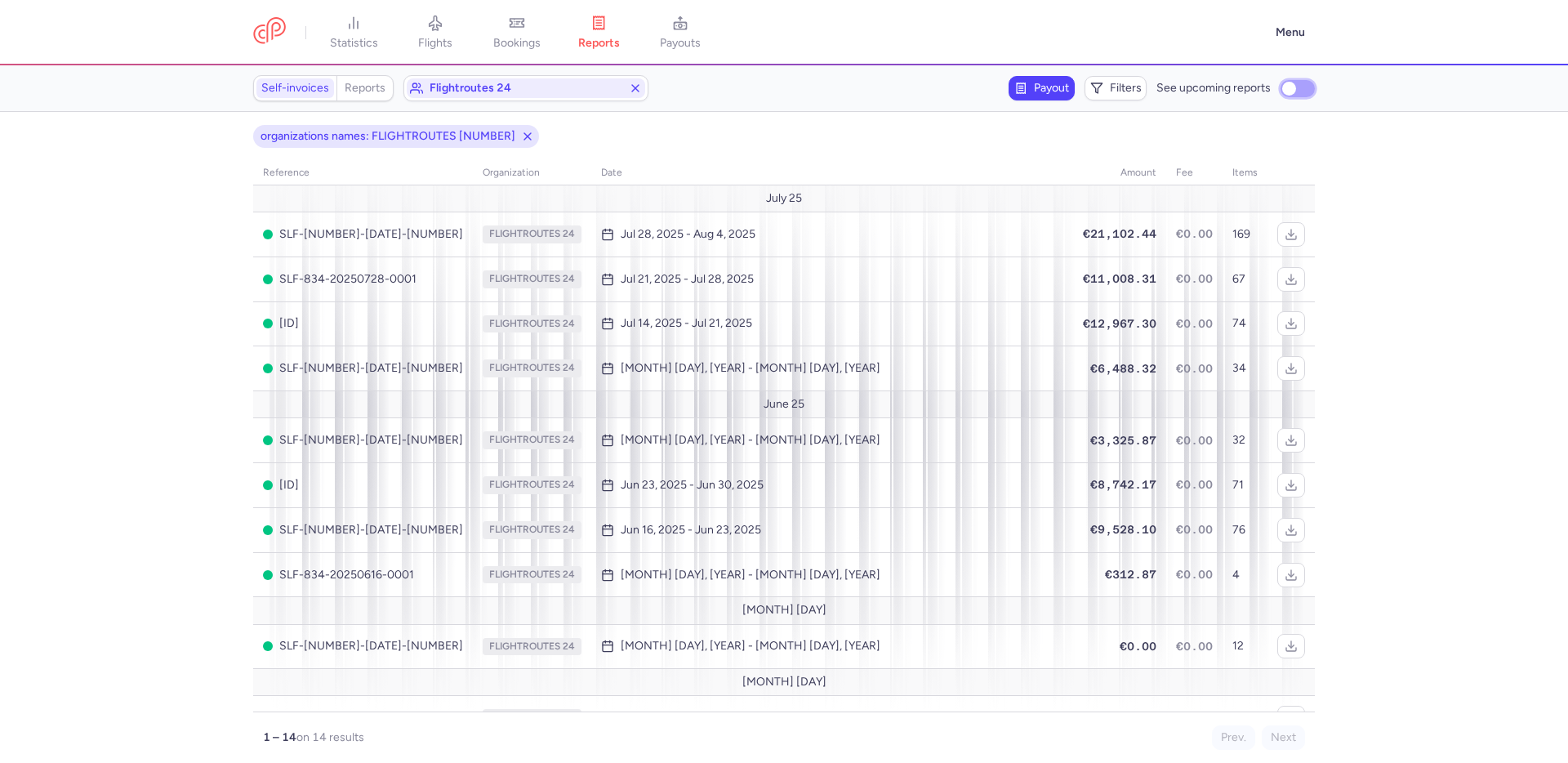 click on "See upcoming reports" at bounding box center [1298, 88] 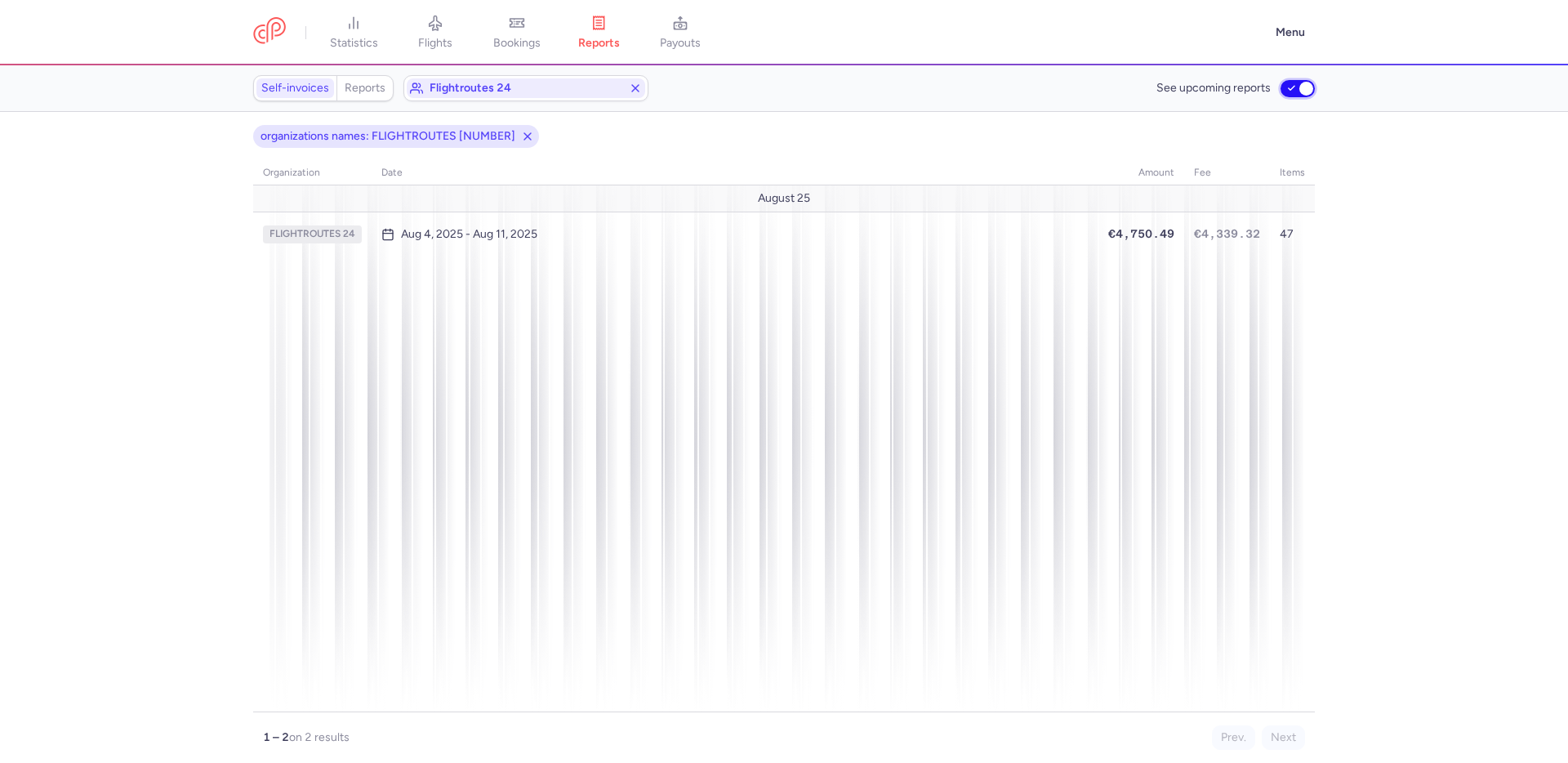 click on "See upcoming reports" at bounding box center (1298, 88) 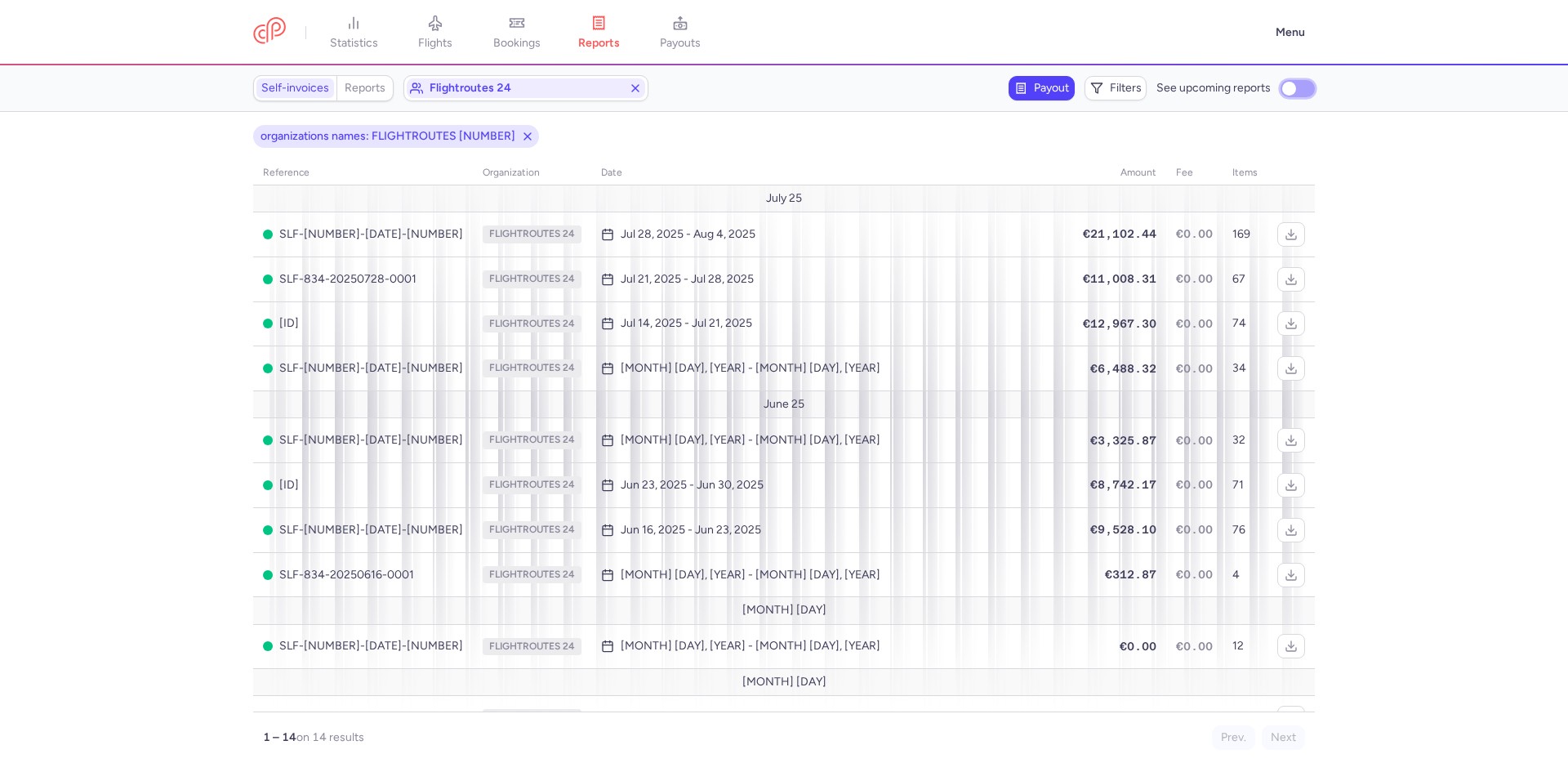 click on "See upcoming reports" at bounding box center [1298, 88] 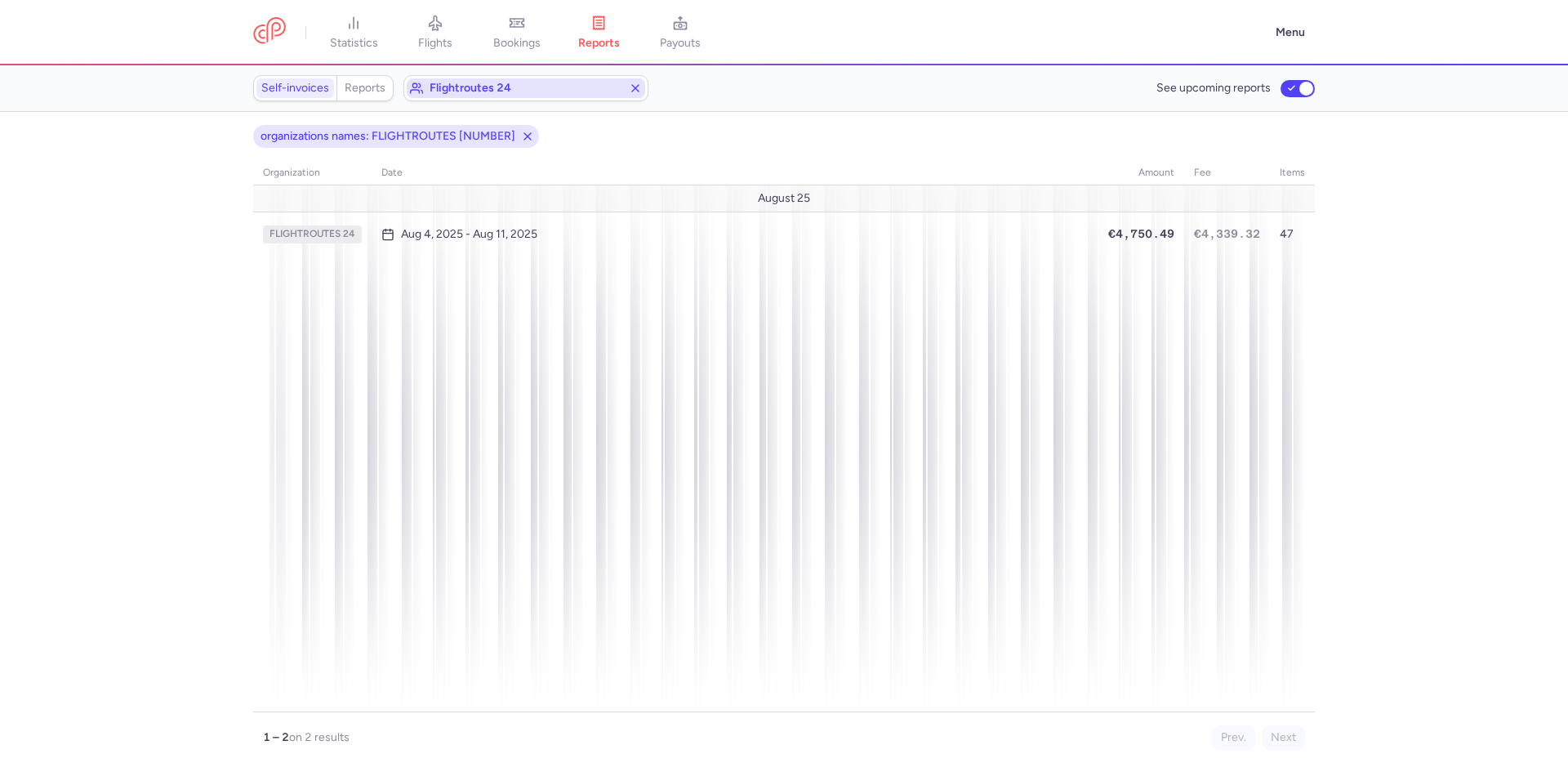 click on "flightroutes 24" at bounding box center [526, 88] 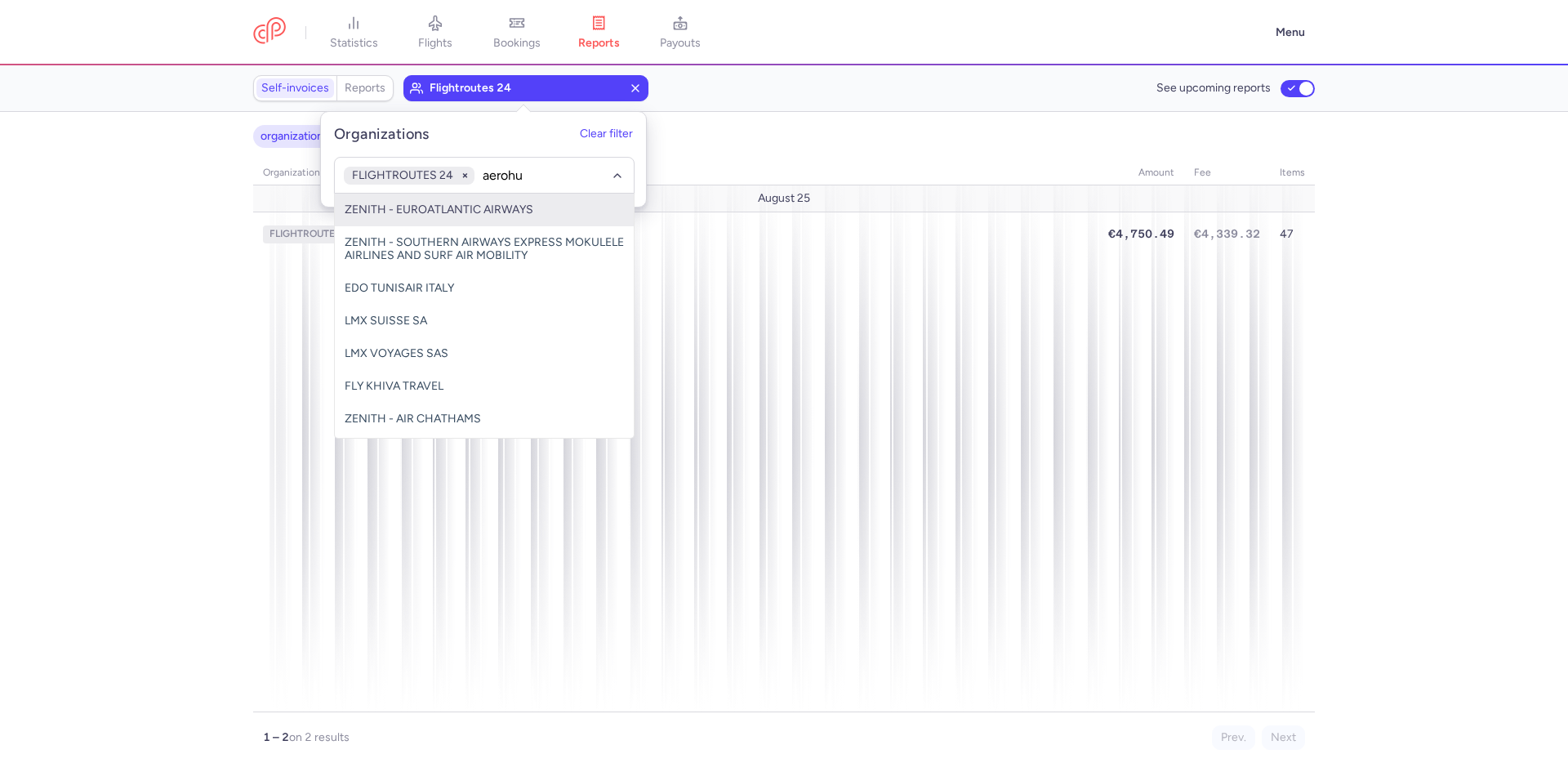 type on "aerohub" 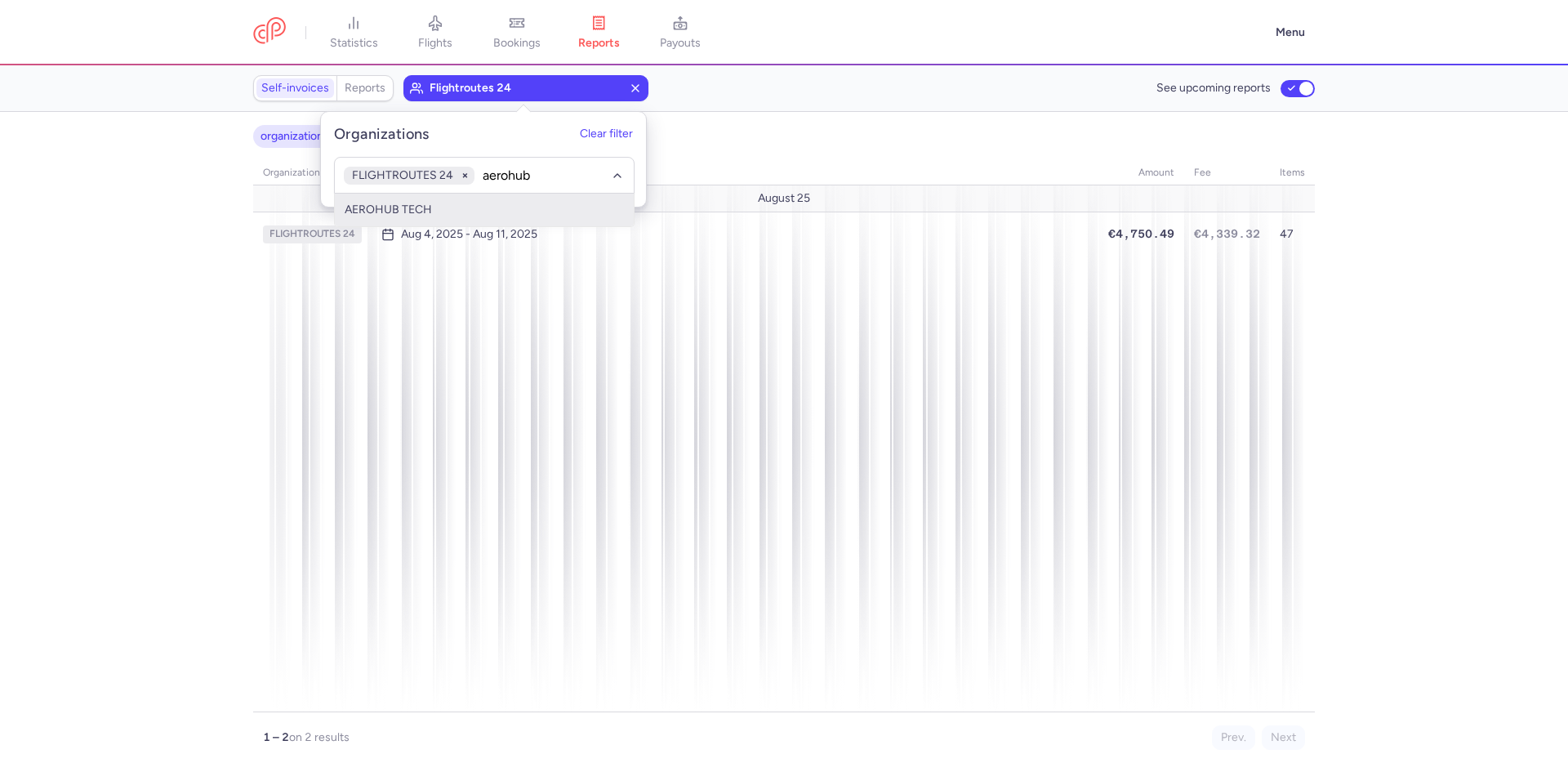 click on "AEROHUB TECH" at bounding box center (484, 210) 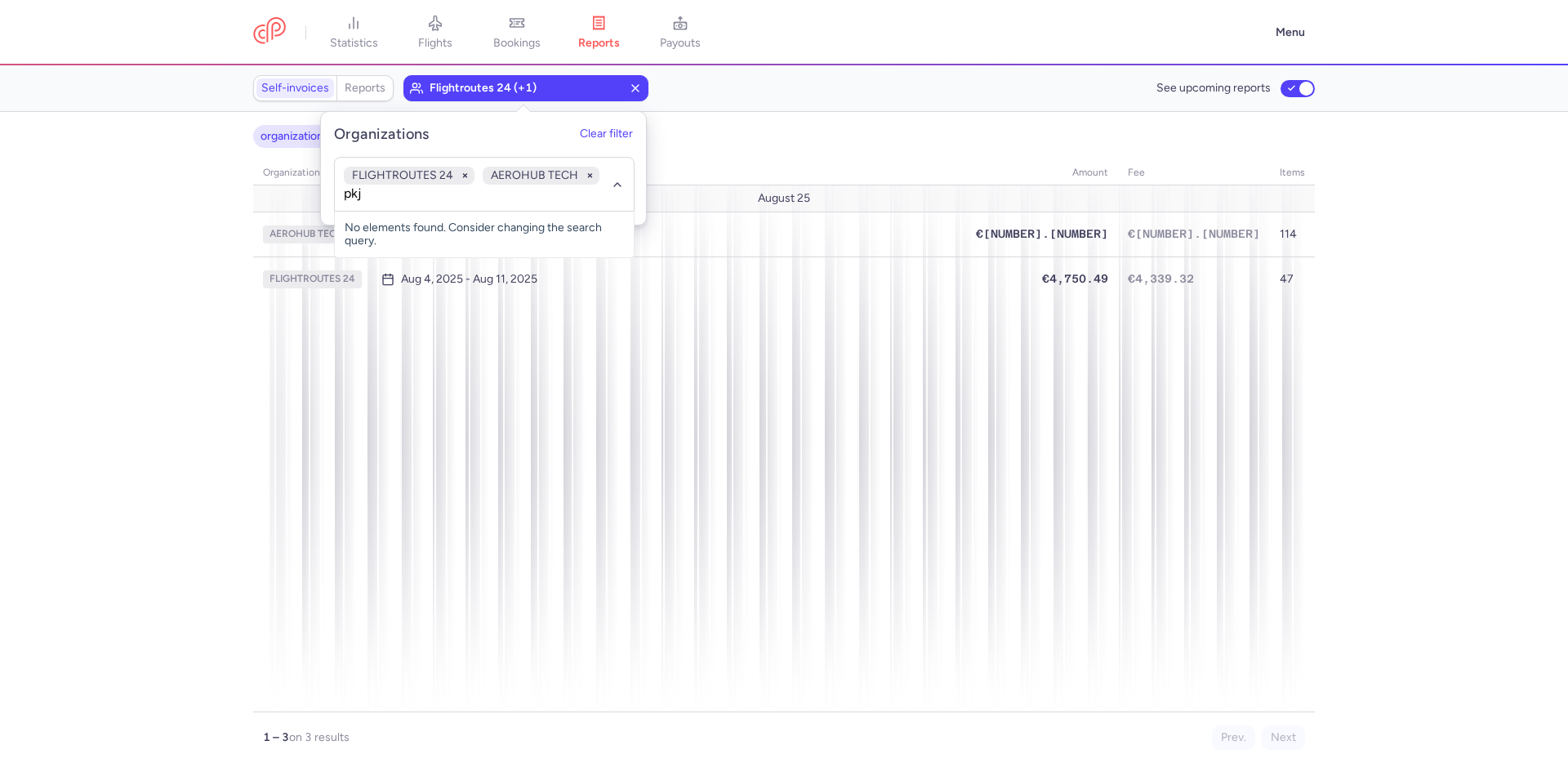 type on "pk" 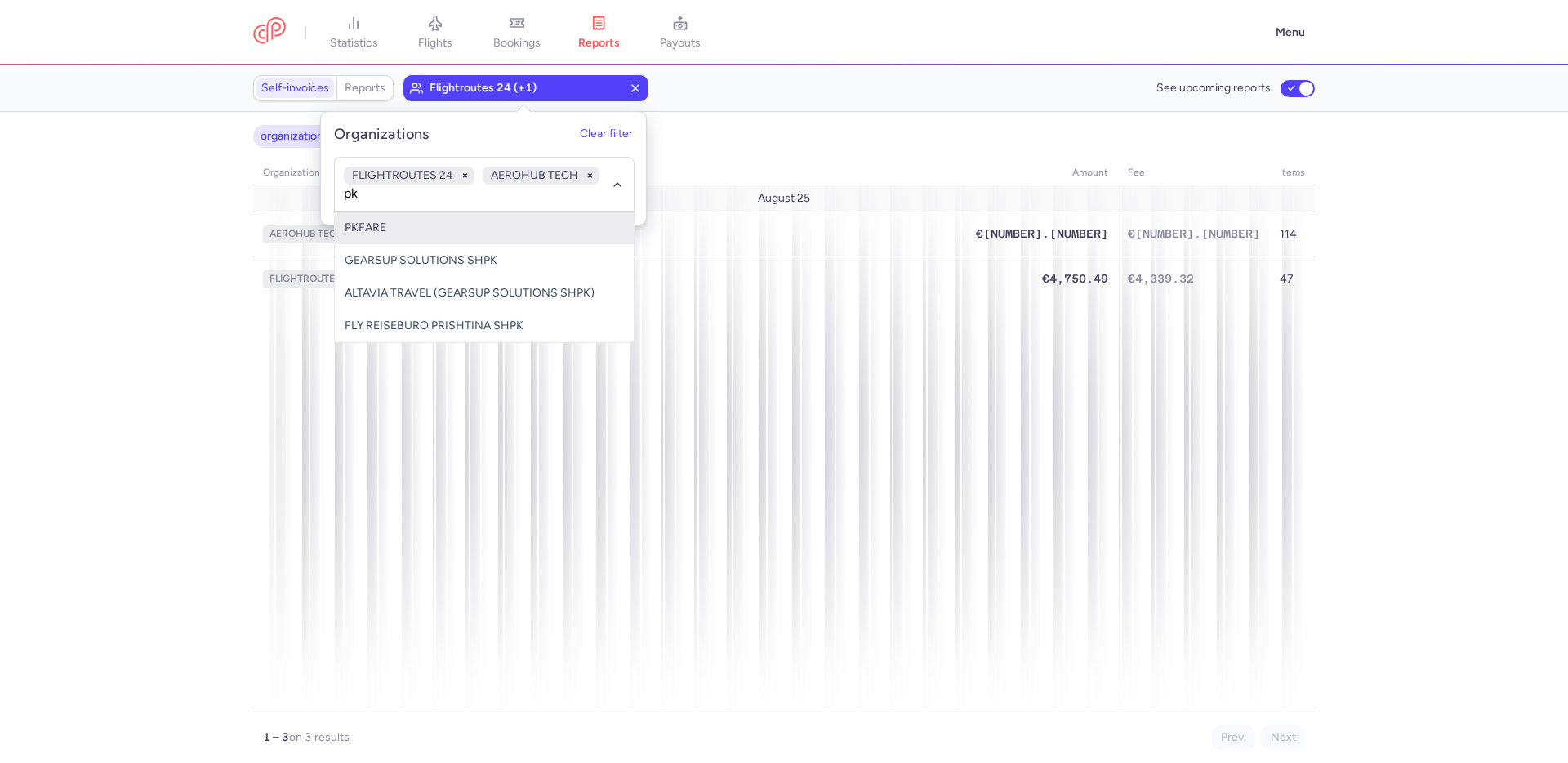 click on "PKFARE" at bounding box center (484, 228) 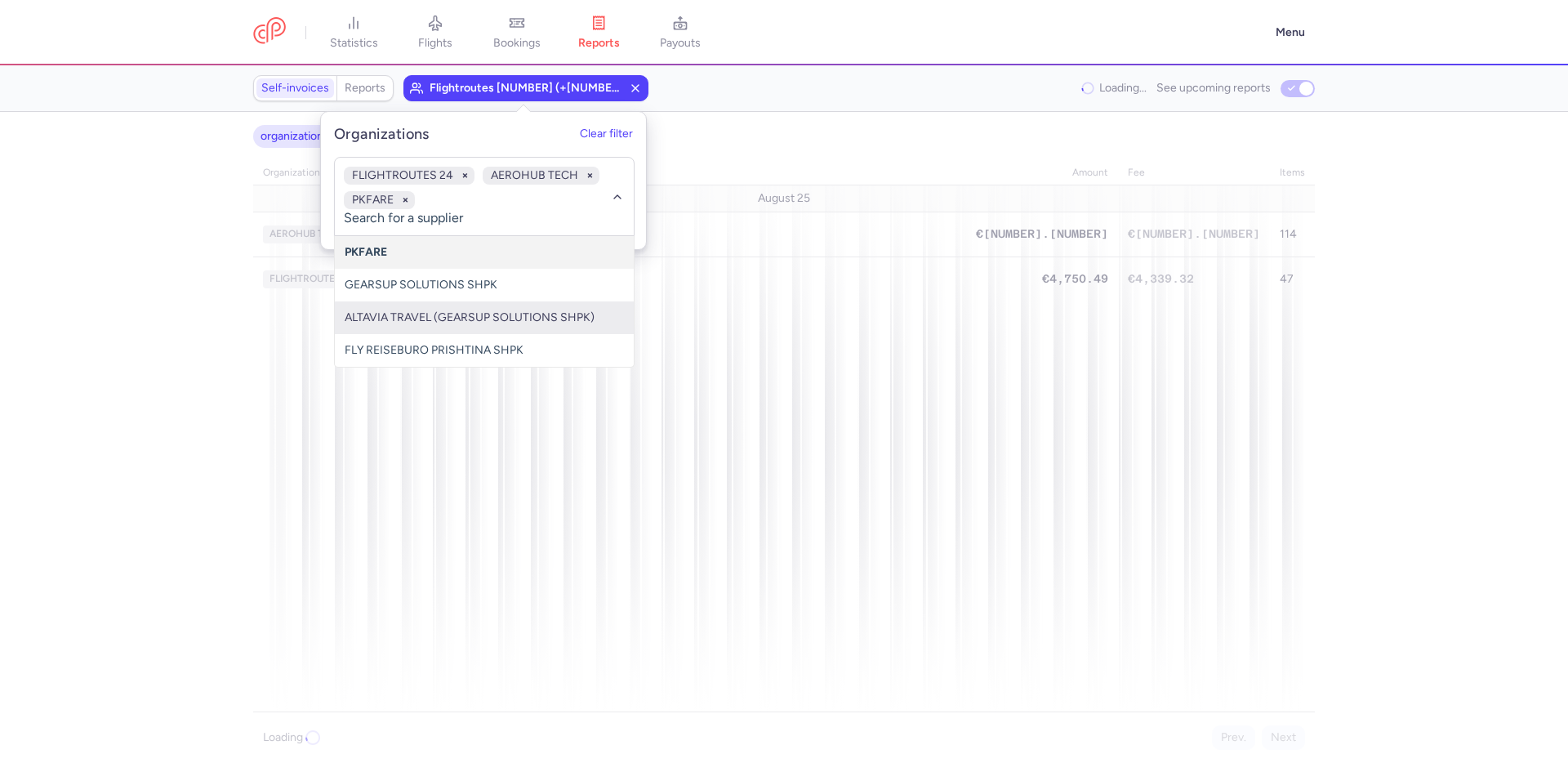 click on "organizations names: FLIGHTROUTES [NUMBER], AEROHUB TECH, PKFARE organization date amount fee items August [DAY] AEROHUB TECH [MONTH] [DAY], [YEAR] - [MONTH] [DAY], [YEAR] €[NUMBER].[NUMBER] €[NUMBER].[NUMBER] [NUMBER] FLIGHTROUTES [NUMBER] [MONTH] [DAY], [YEAR] - [MONTH] [DAY], [YEAR] €[NUMBER].[NUMBER] €[NUMBER].[NUMBER] [NUMBER] Loading Prev. Next Download report" at bounding box center [784, 437] 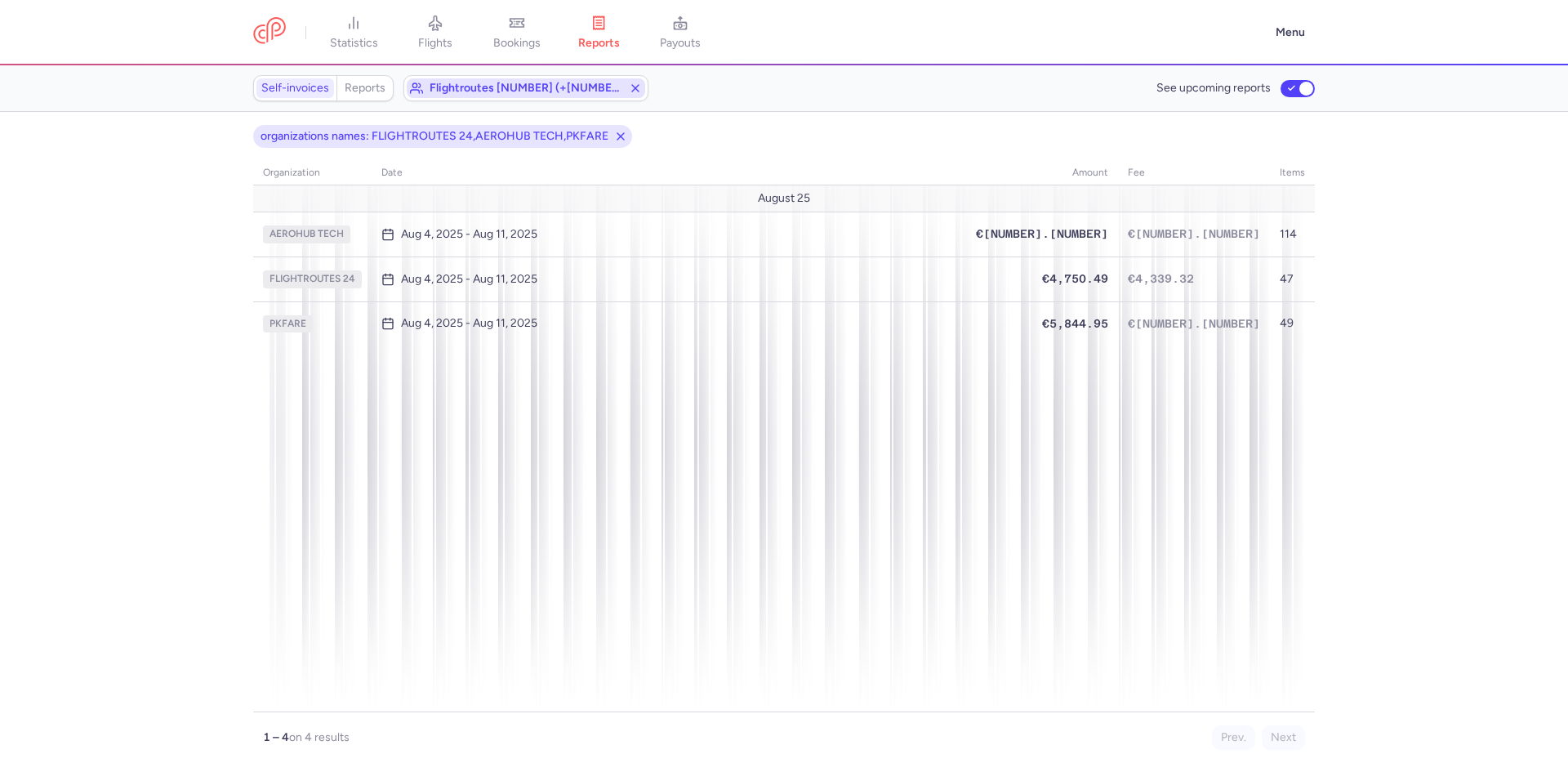 click on "flightroutes [NUMBER] (+[NUMBER])" at bounding box center (526, 88) 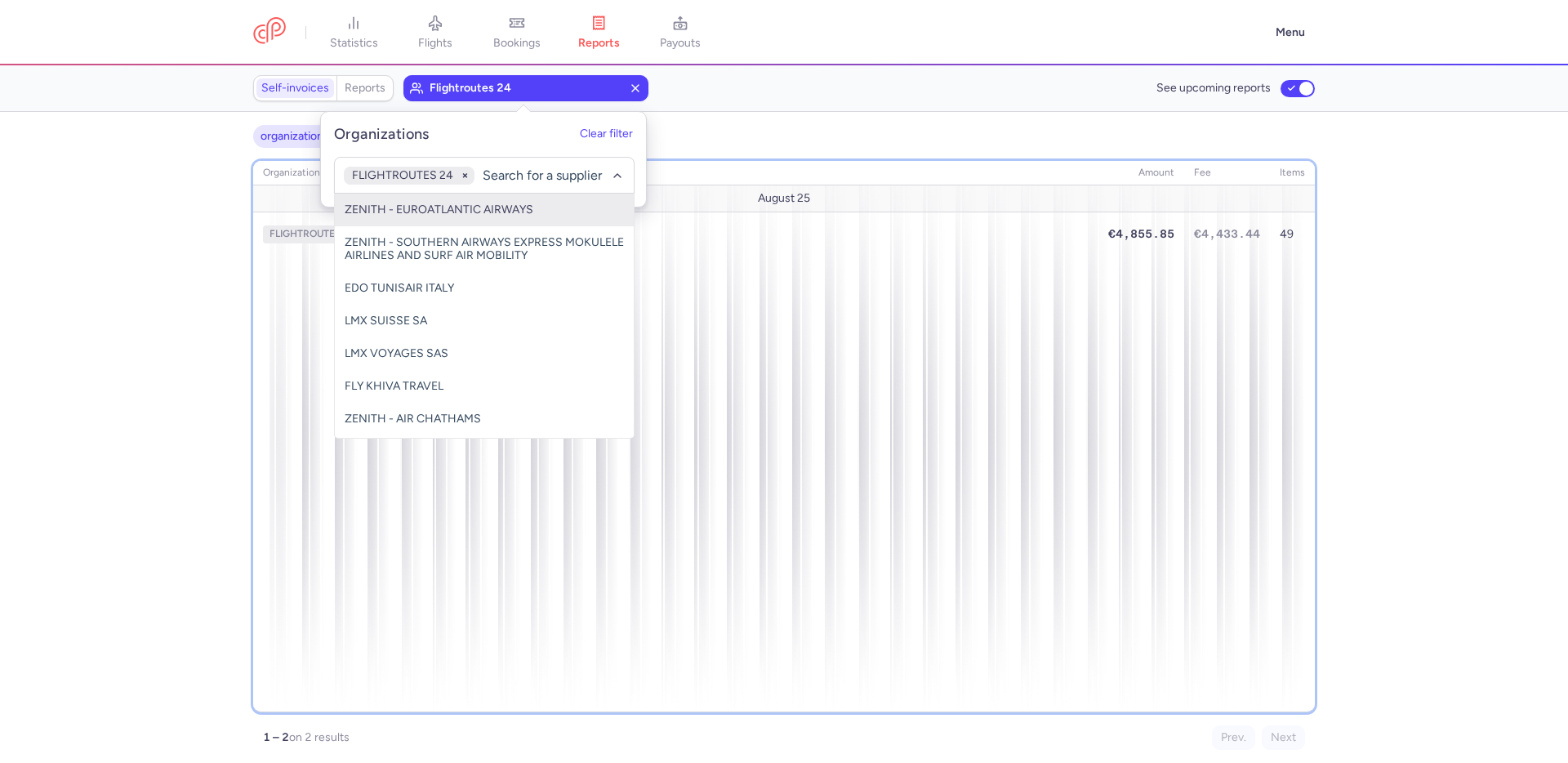 click on "organization date amount fee items August [DAY] FLIGHTROUTES [NUMBER] [DAY] [MONTH], [YEAR] - [MONTH] [DAY], [YEAR] €[NUMBER].[NUMBER] €[NUMBER].[NUMBER] [NUMBER]" at bounding box center [784, 436] 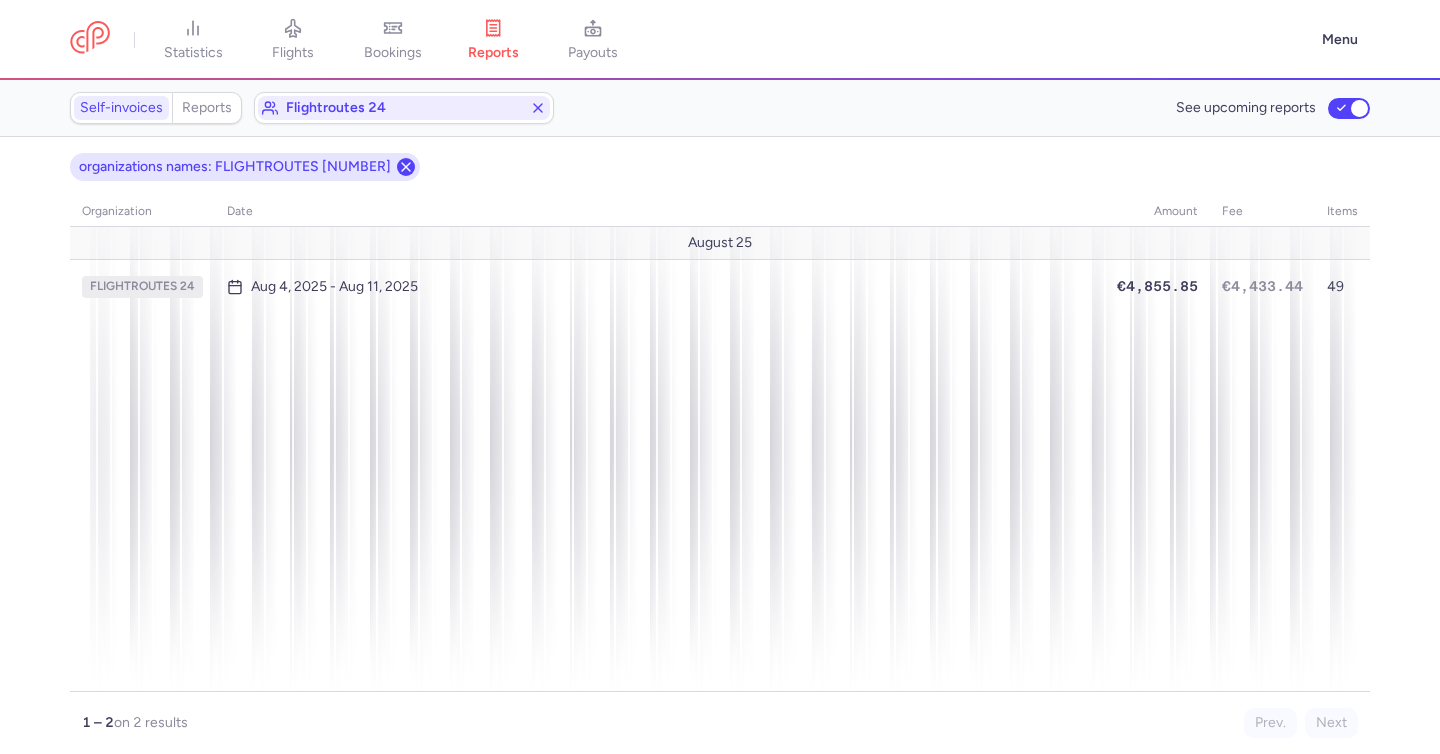 click 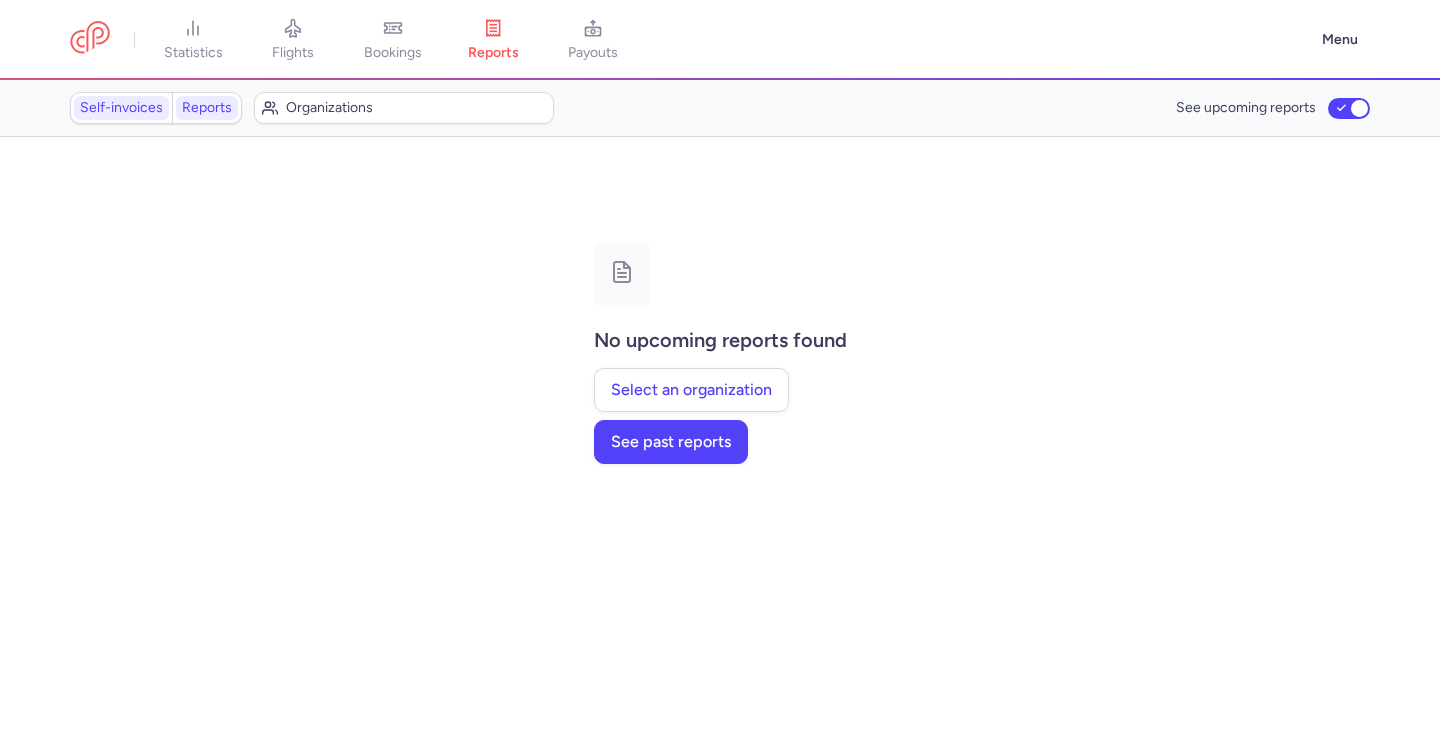 click on "Reports" at bounding box center (207, 108) 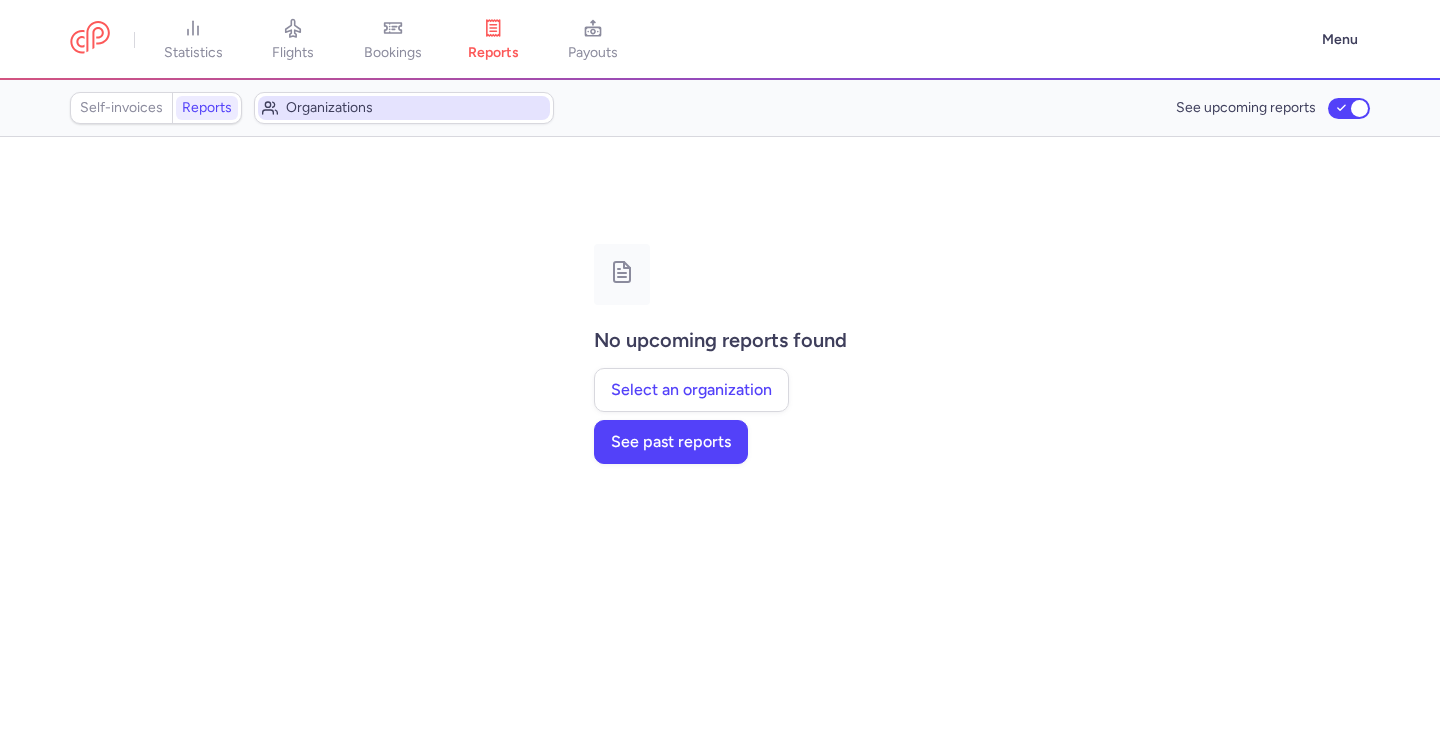 click on "Organizations" at bounding box center [416, 108] 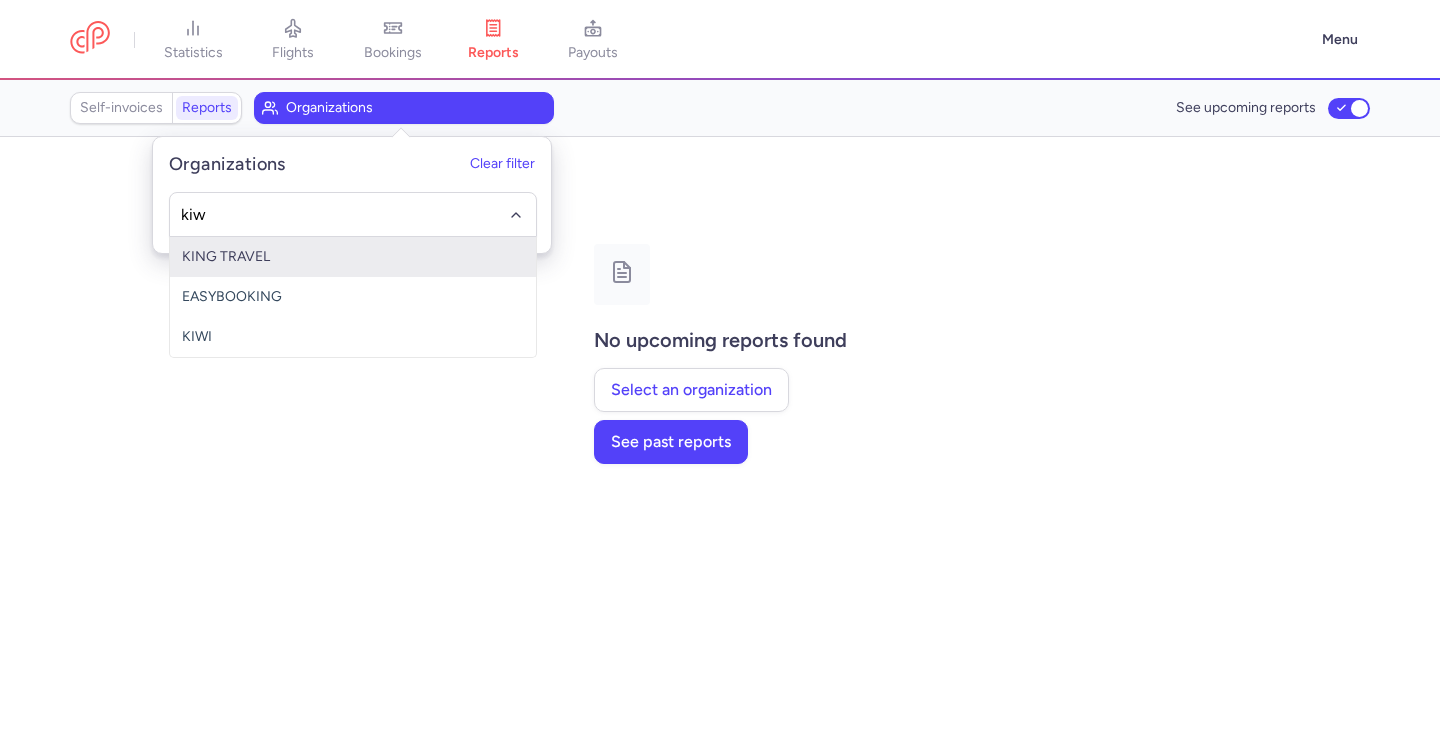 type on "kiwi" 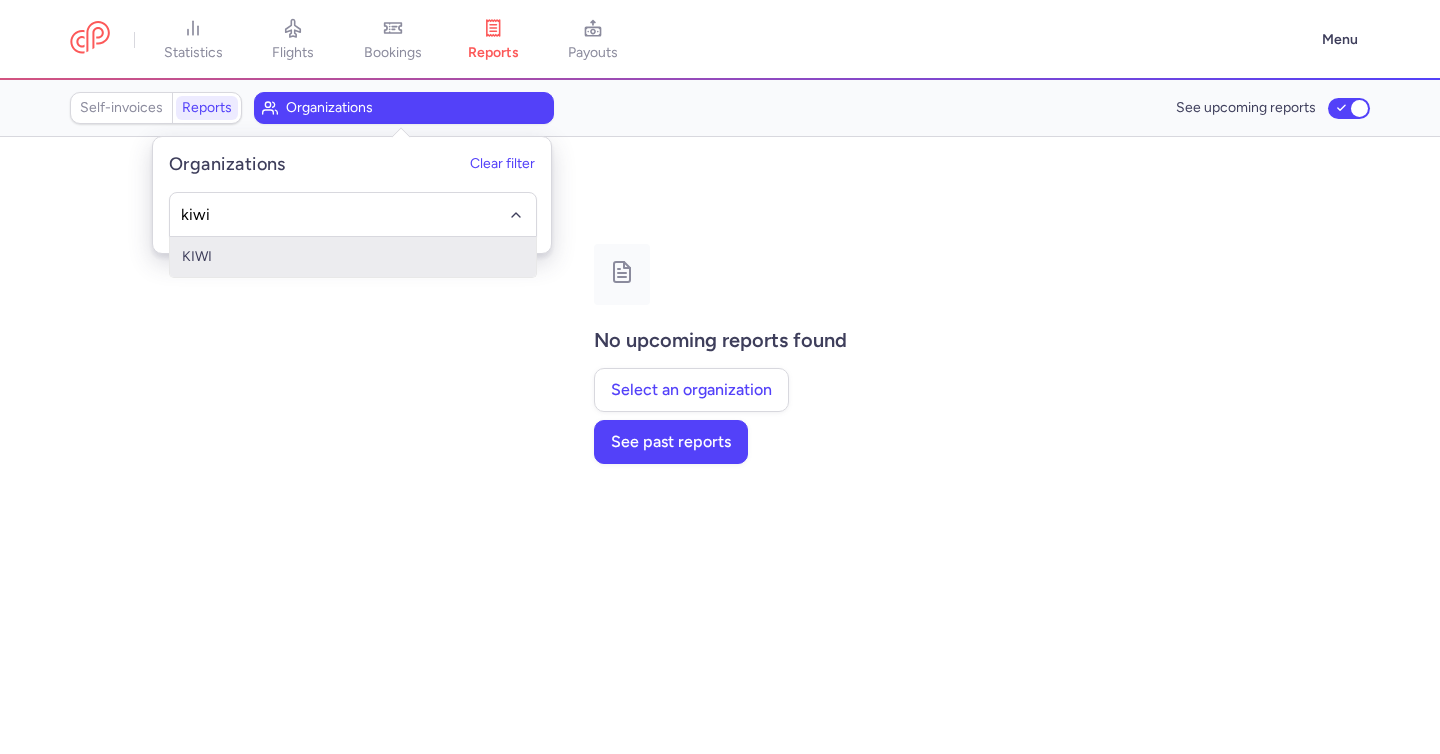 click on "KIWI" at bounding box center (353, 257) 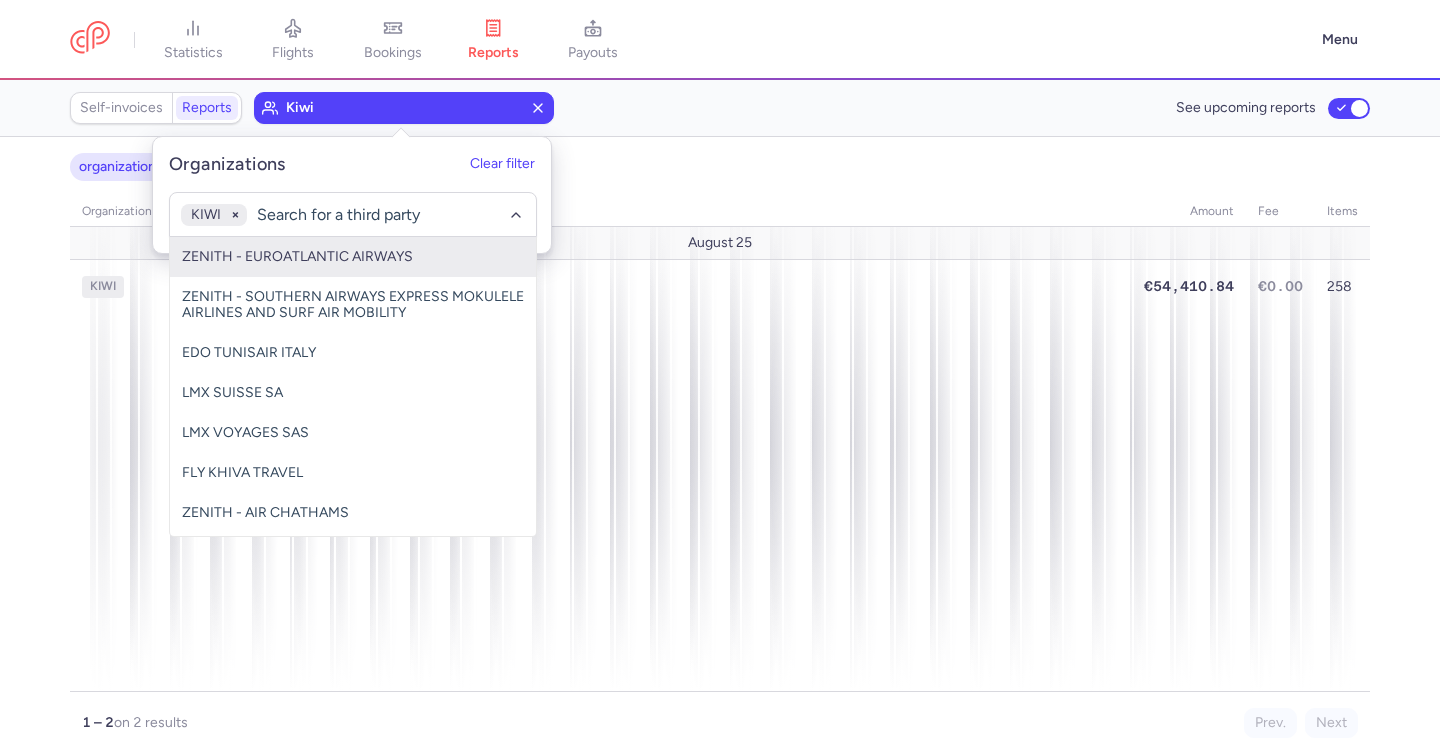 click on "organizations names: KIWI" at bounding box center [720, 167] 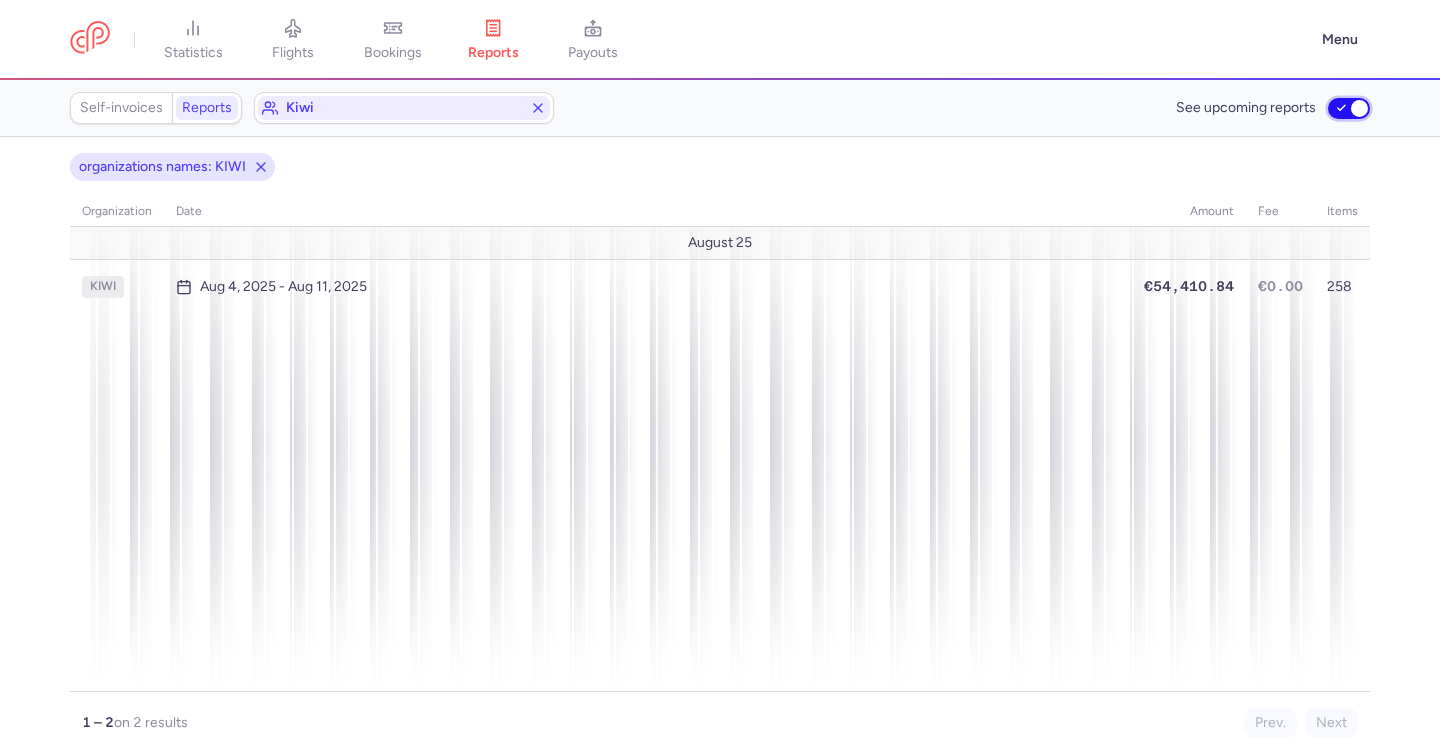 click on "See upcoming reports" at bounding box center (1349, 108) 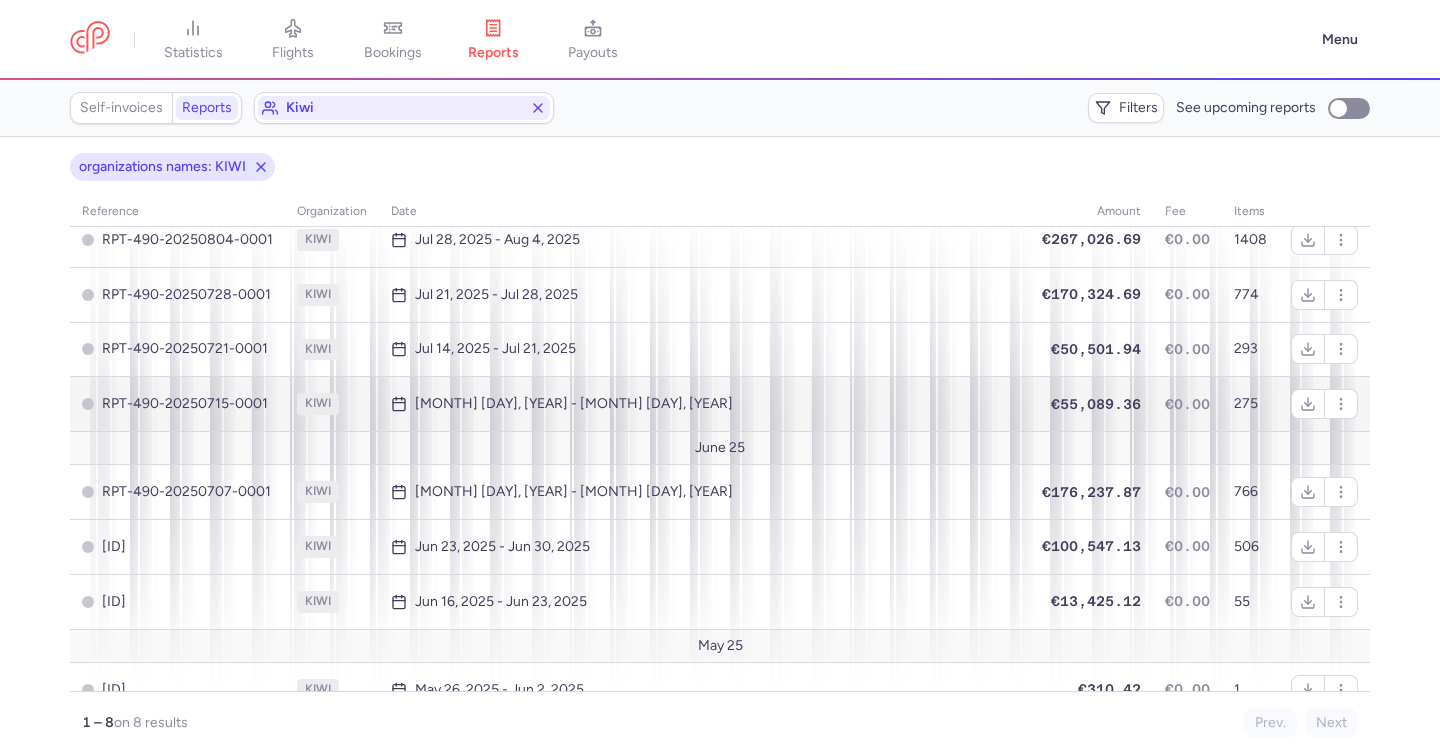 scroll, scrollTop: 72, scrollLeft: 0, axis: vertical 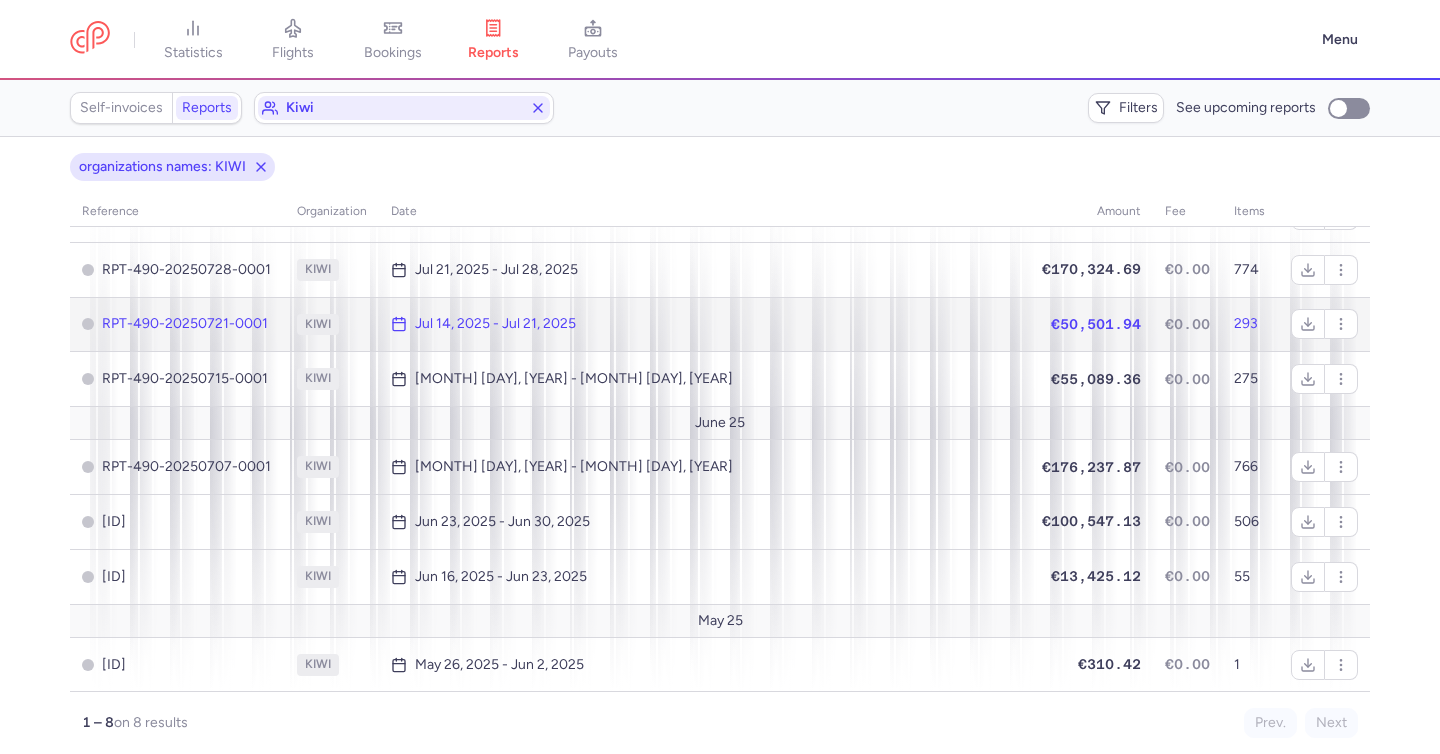 click on "Jul 14, 2025 - Jul 21, 2025" 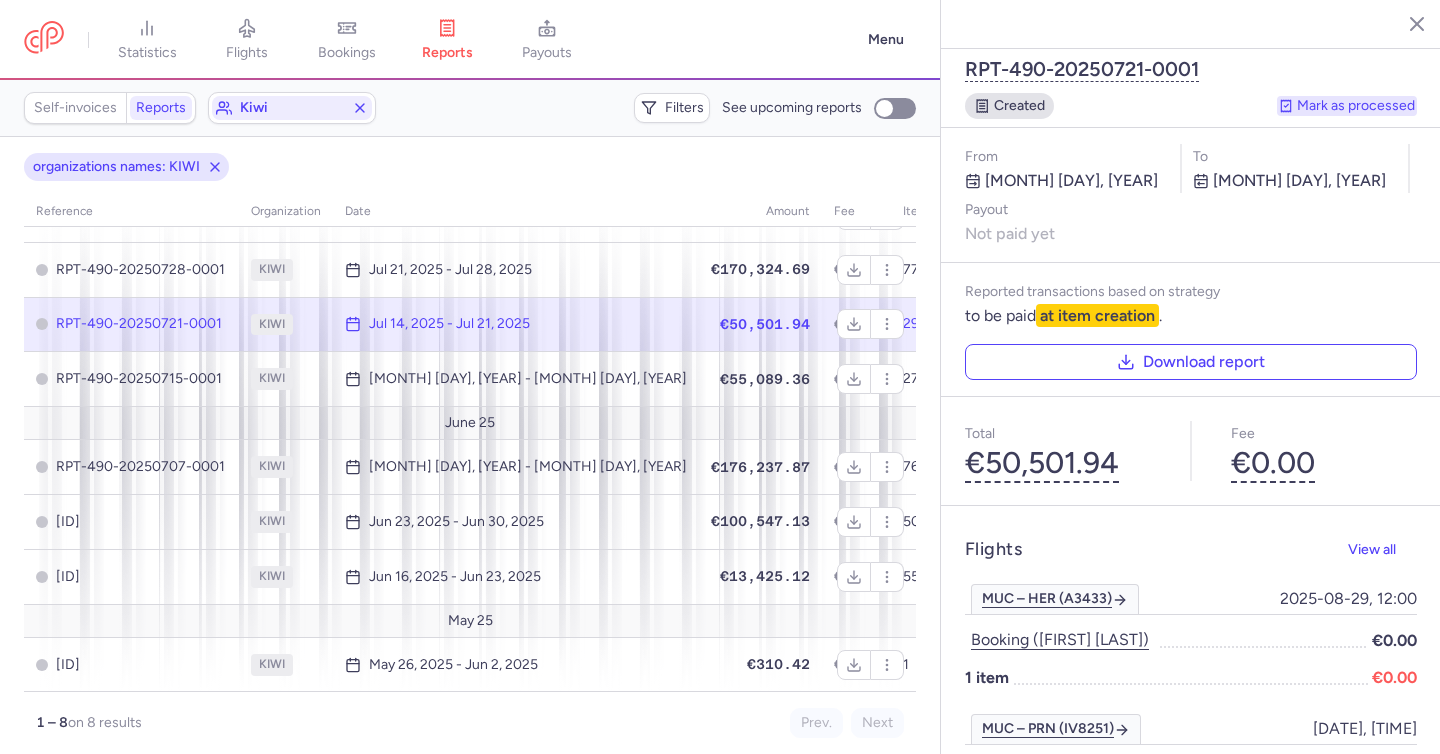 click on "Mark as processed" at bounding box center (1347, 106) 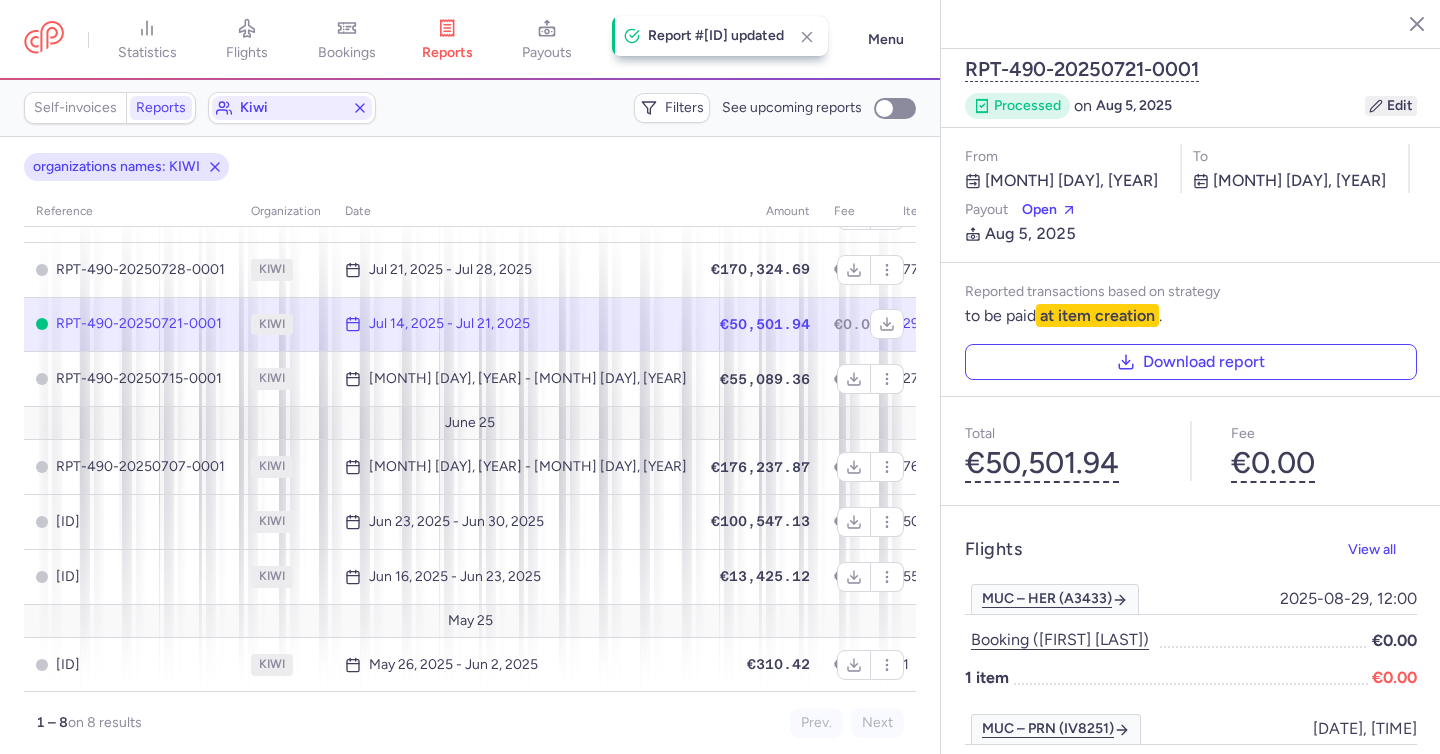 click on "Edit" at bounding box center [1391, 106] 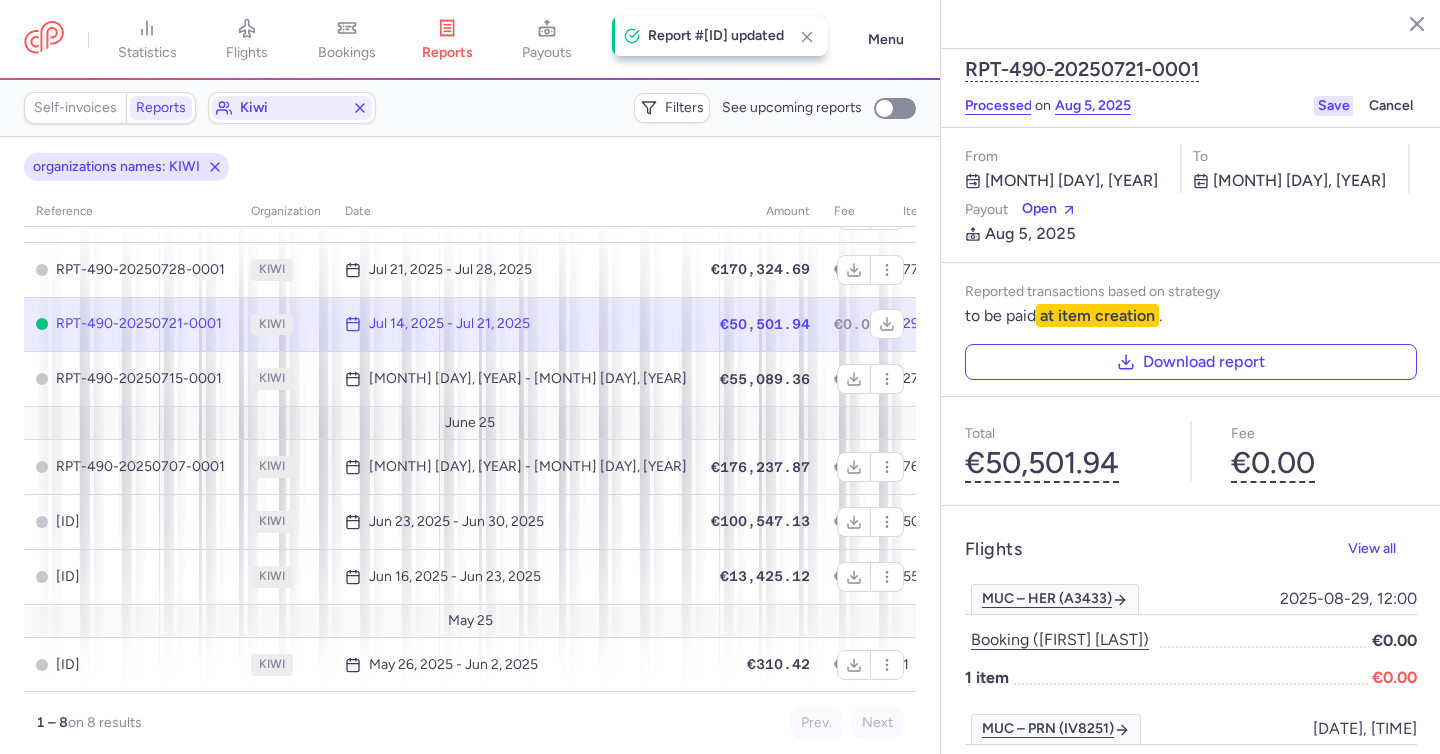 click on "Save" 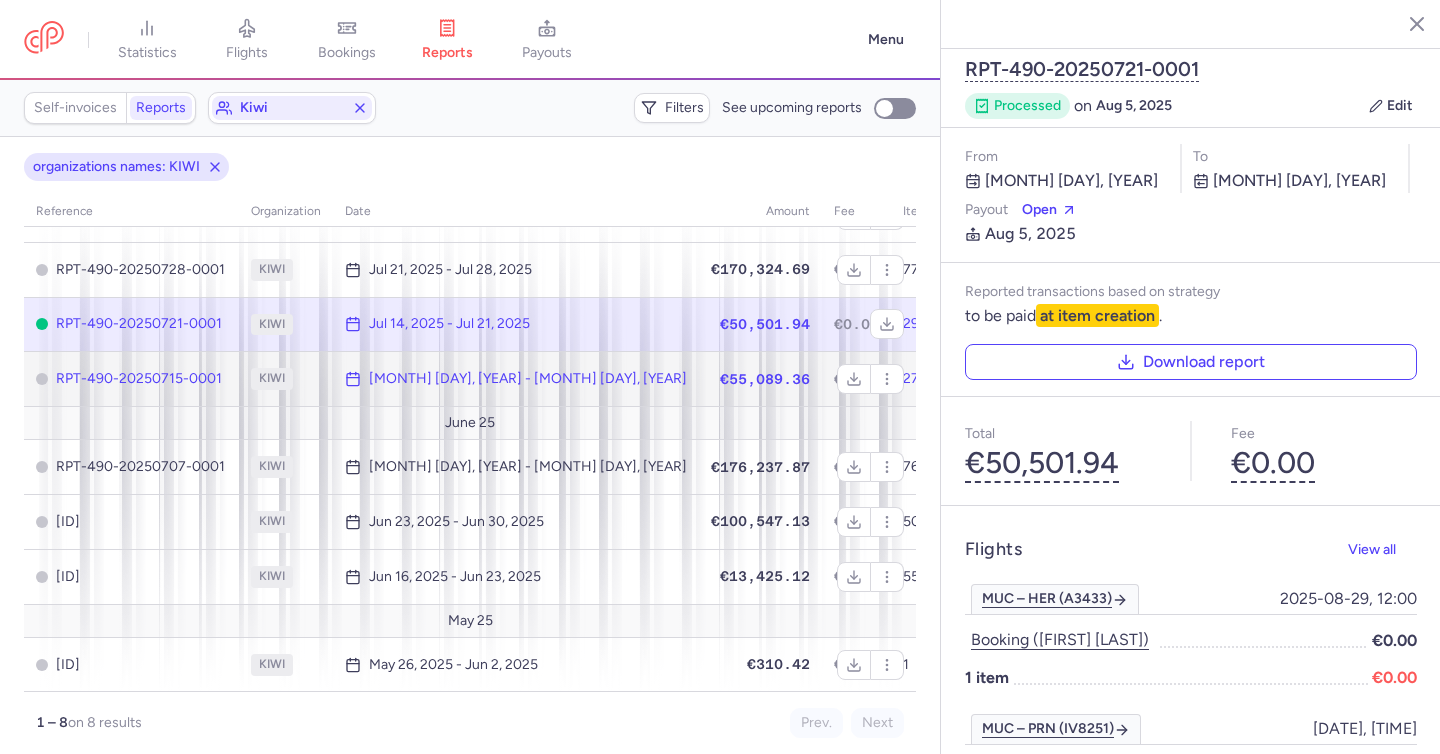 click on "[MONTH] [DAY], [YEAR] - [MONTH] [DAY], [YEAR]" at bounding box center [528, 379] 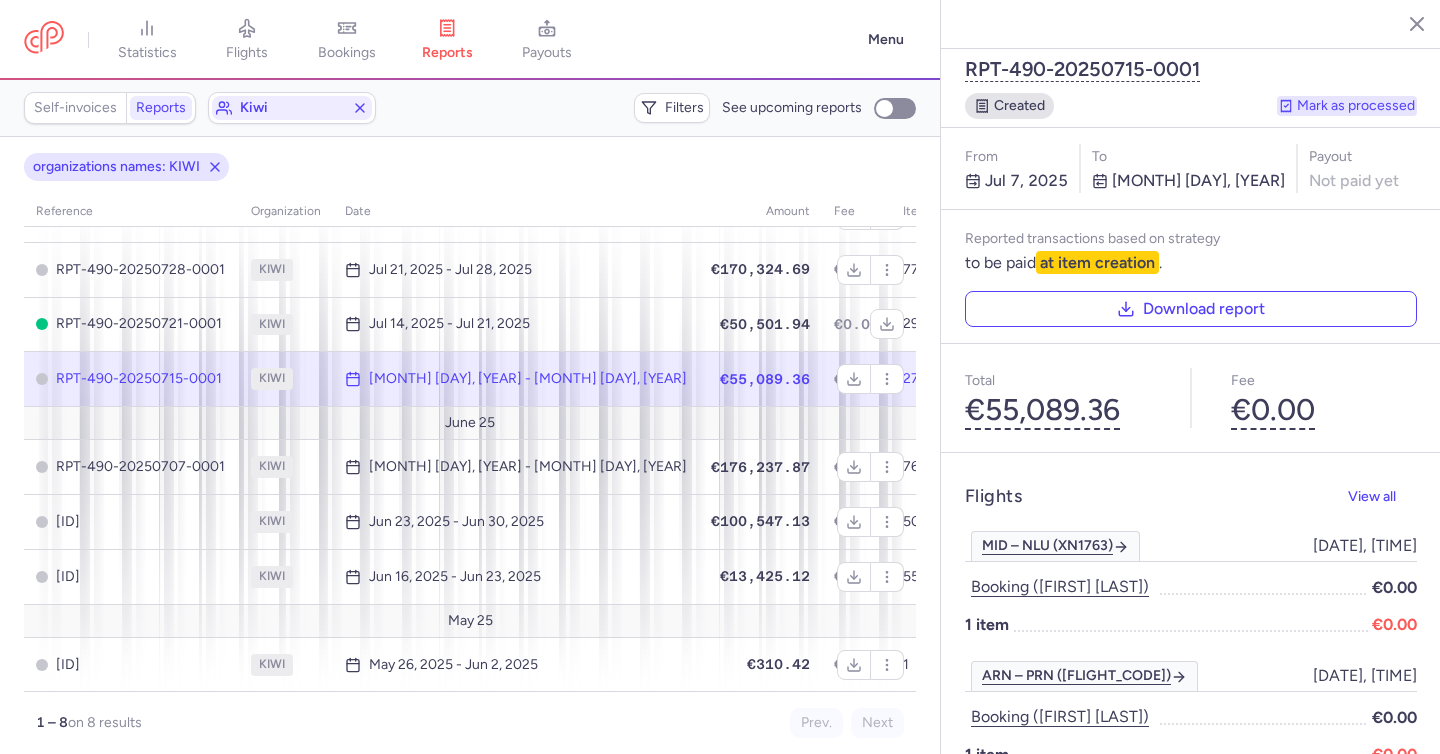 click on "Mark as processed" at bounding box center (1347, 106) 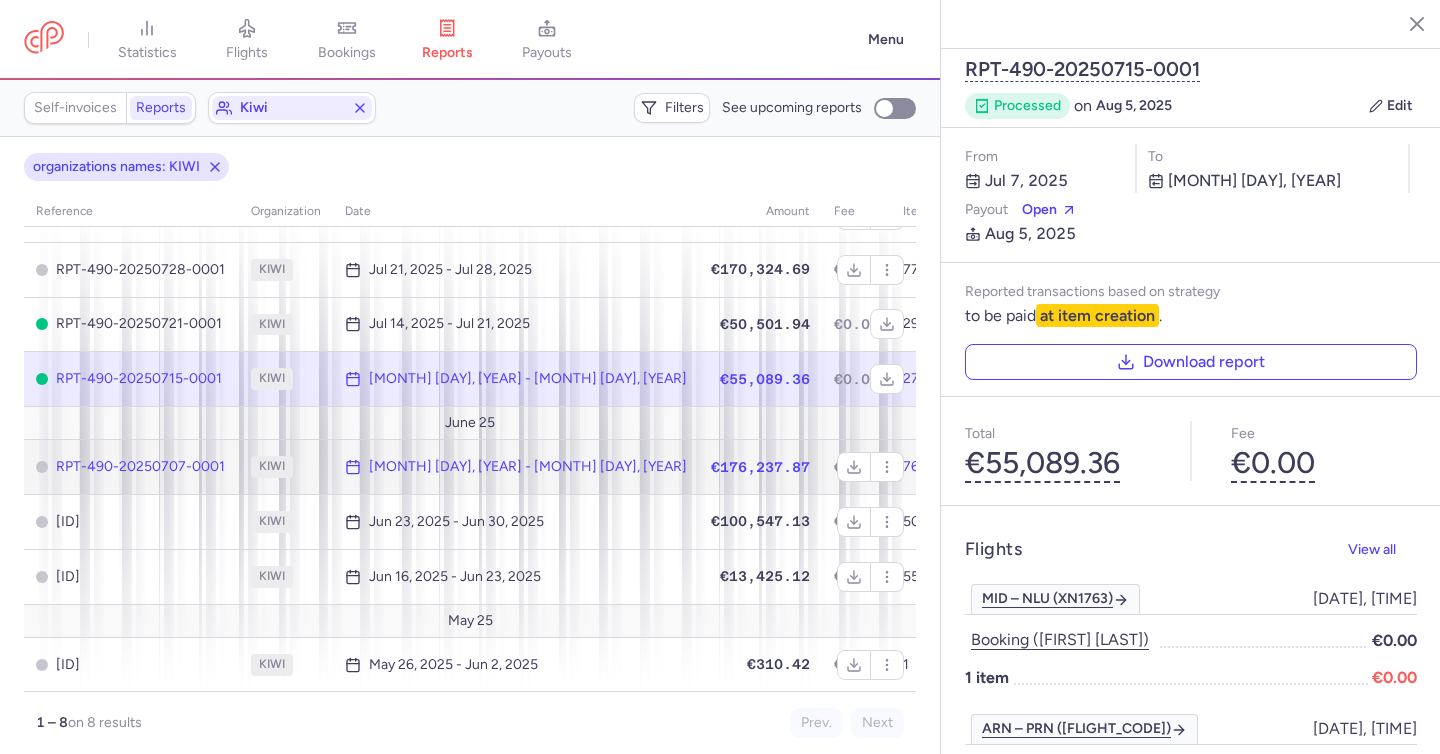 click on "[MONTH] [DAY], [YEAR] - [MONTH] [DAY], [YEAR]" 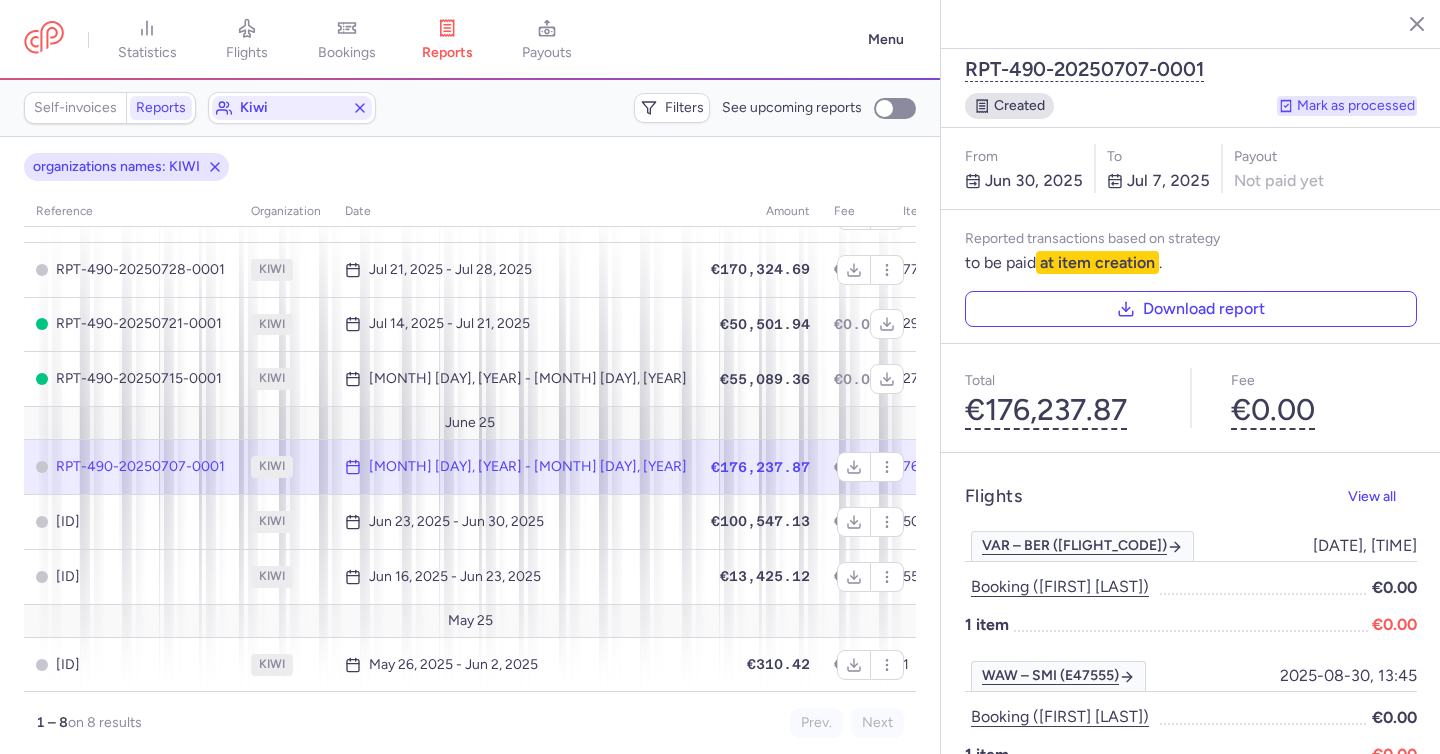 click on "Mark as processed" at bounding box center (1347, 106) 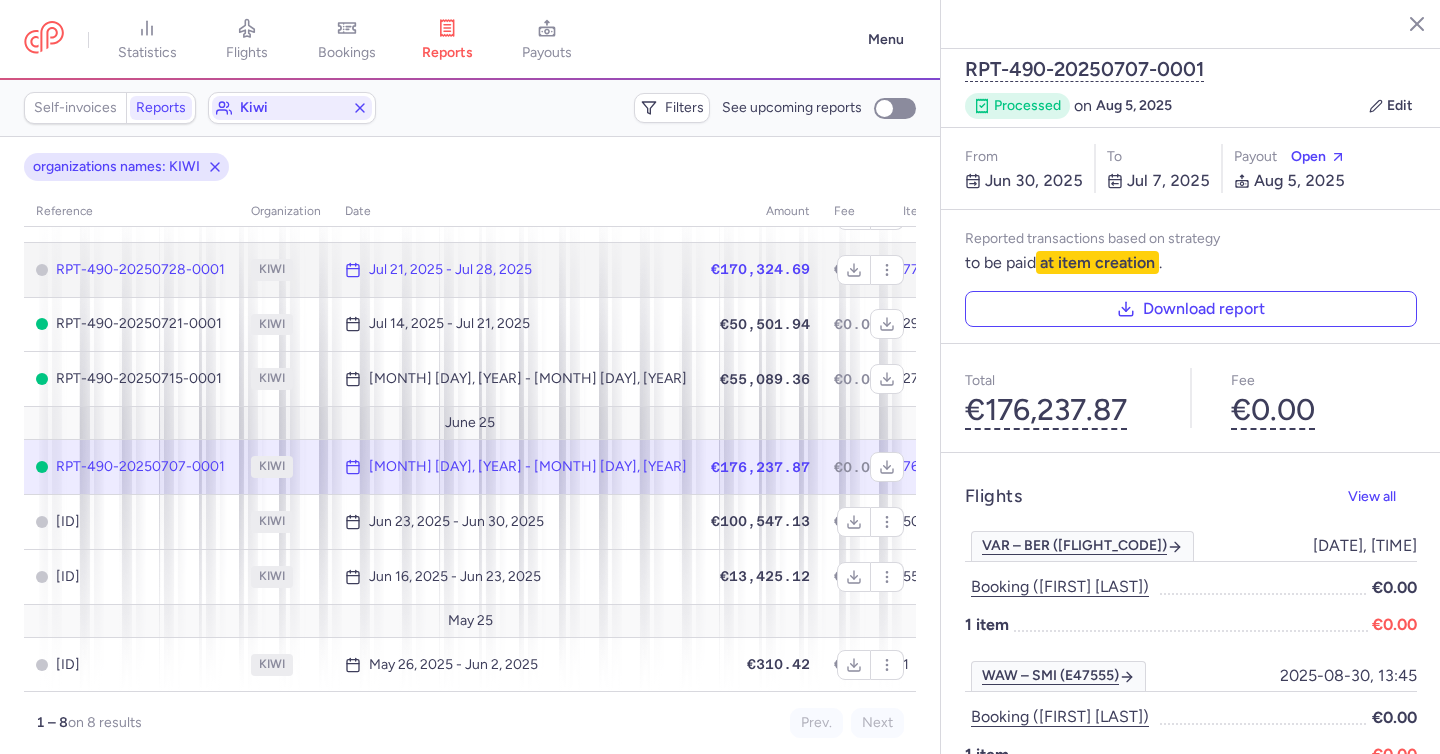 click on "Jul 21, 2025 - Jul 28, 2025" at bounding box center (450, 270) 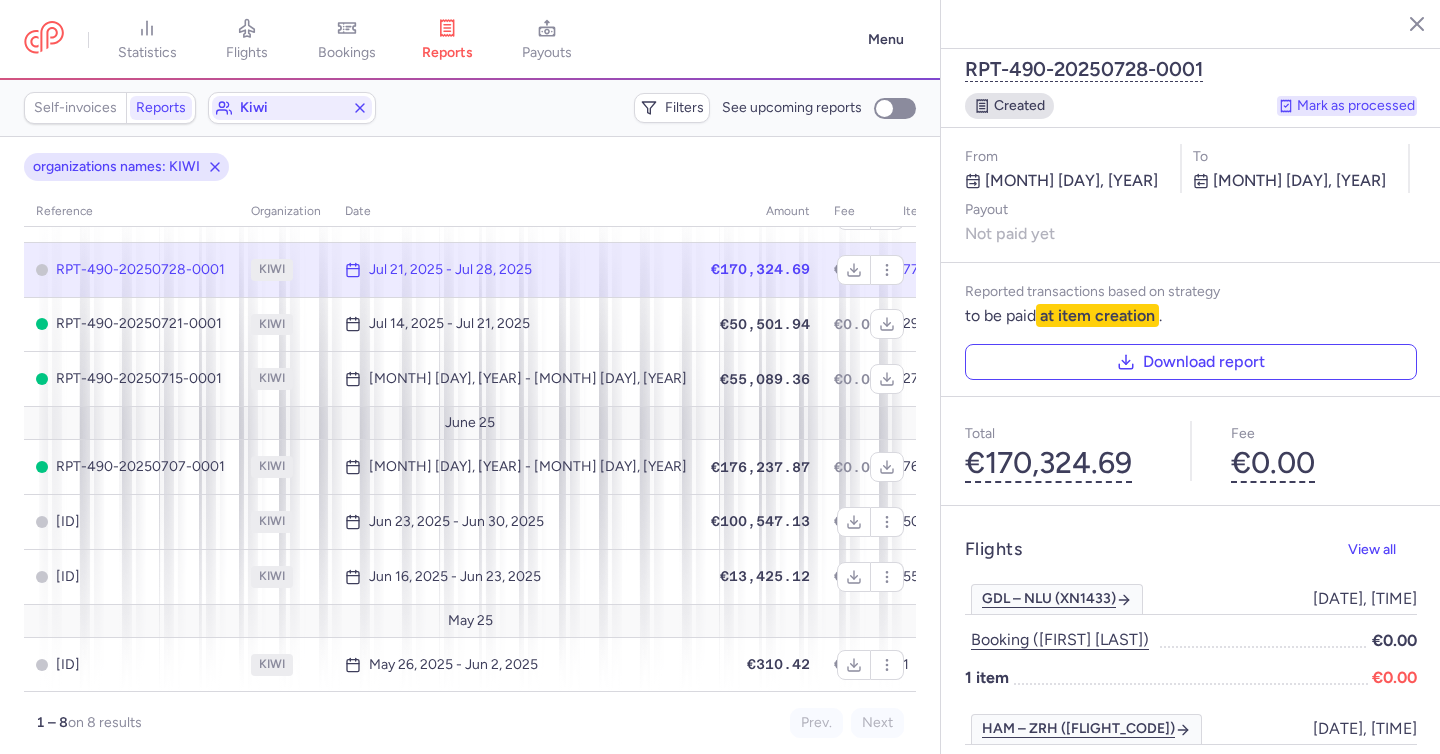 click on "Mark as processed" at bounding box center [1347, 106] 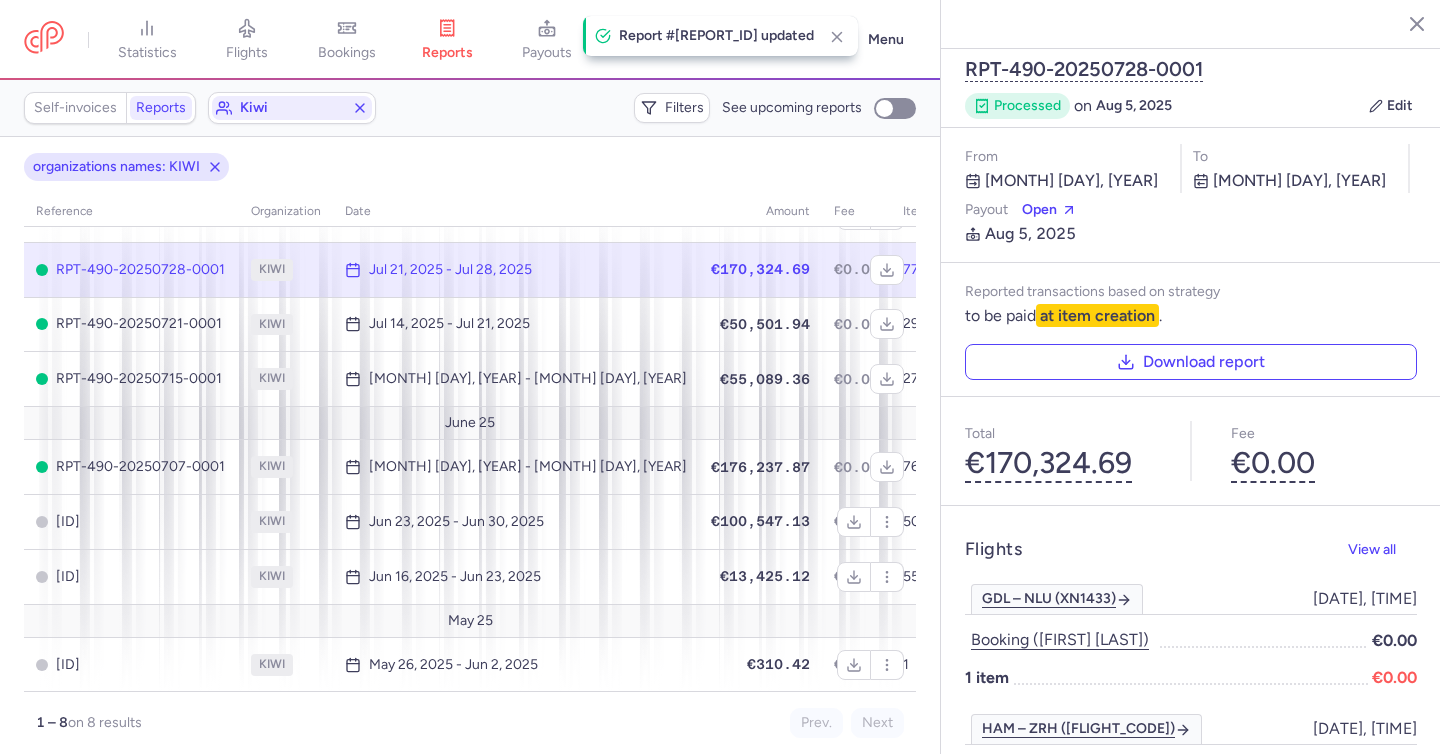 click 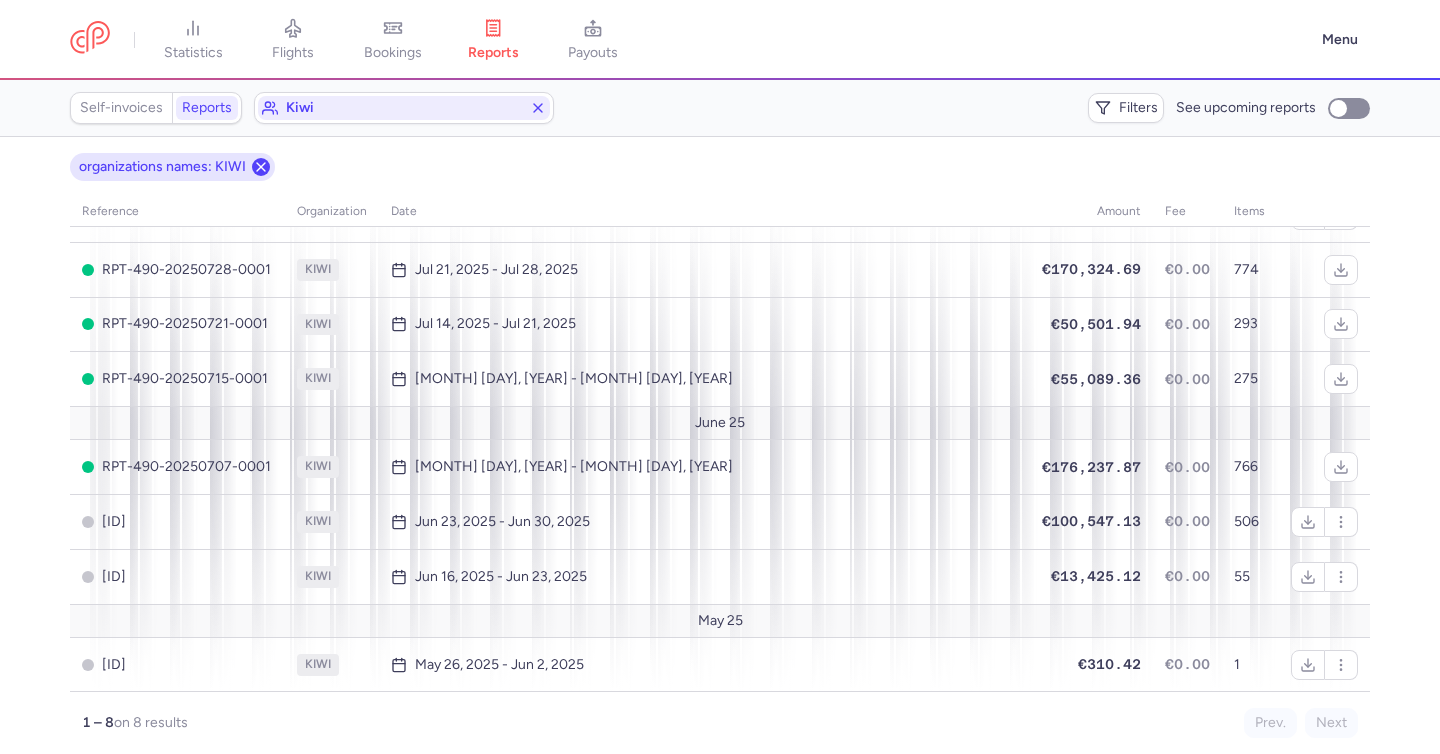 click 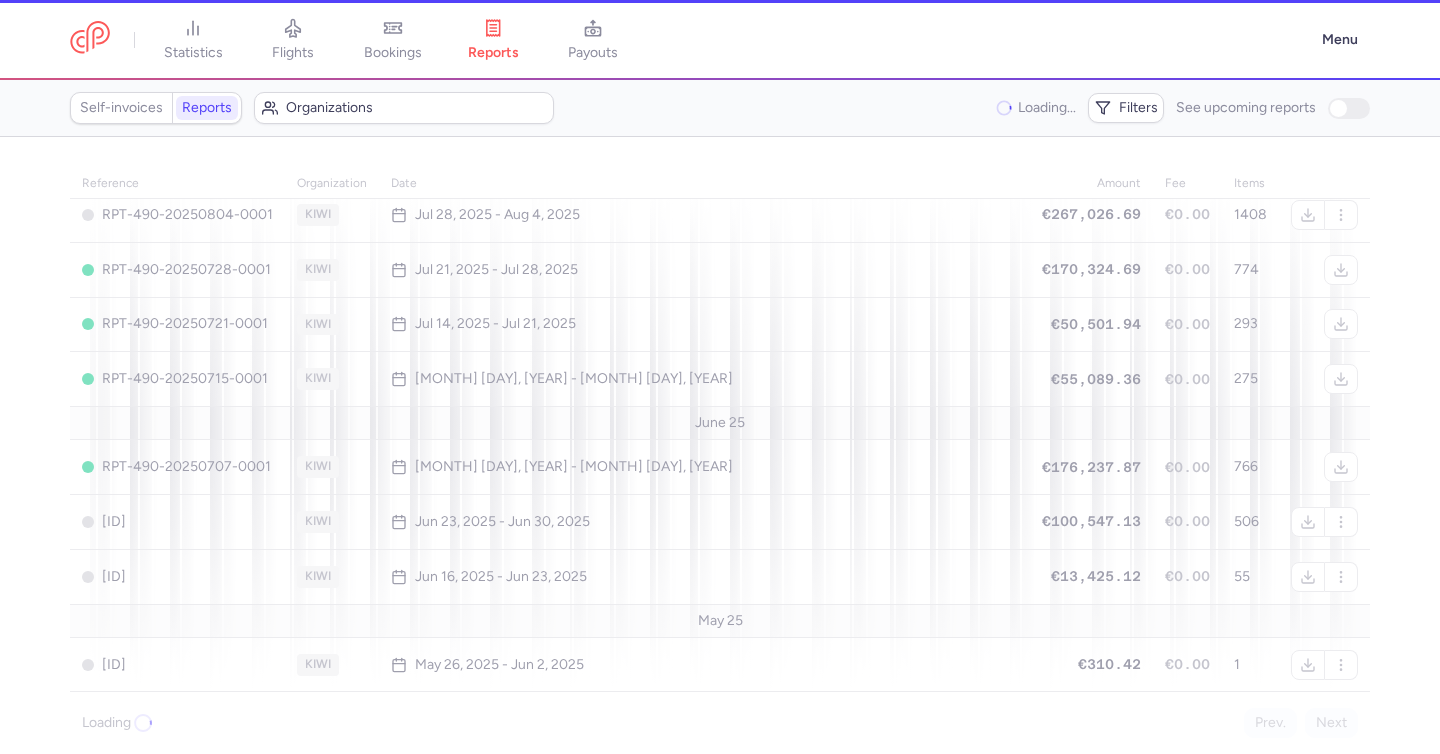 scroll, scrollTop: 72, scrollLeft: 0, axis: vertical 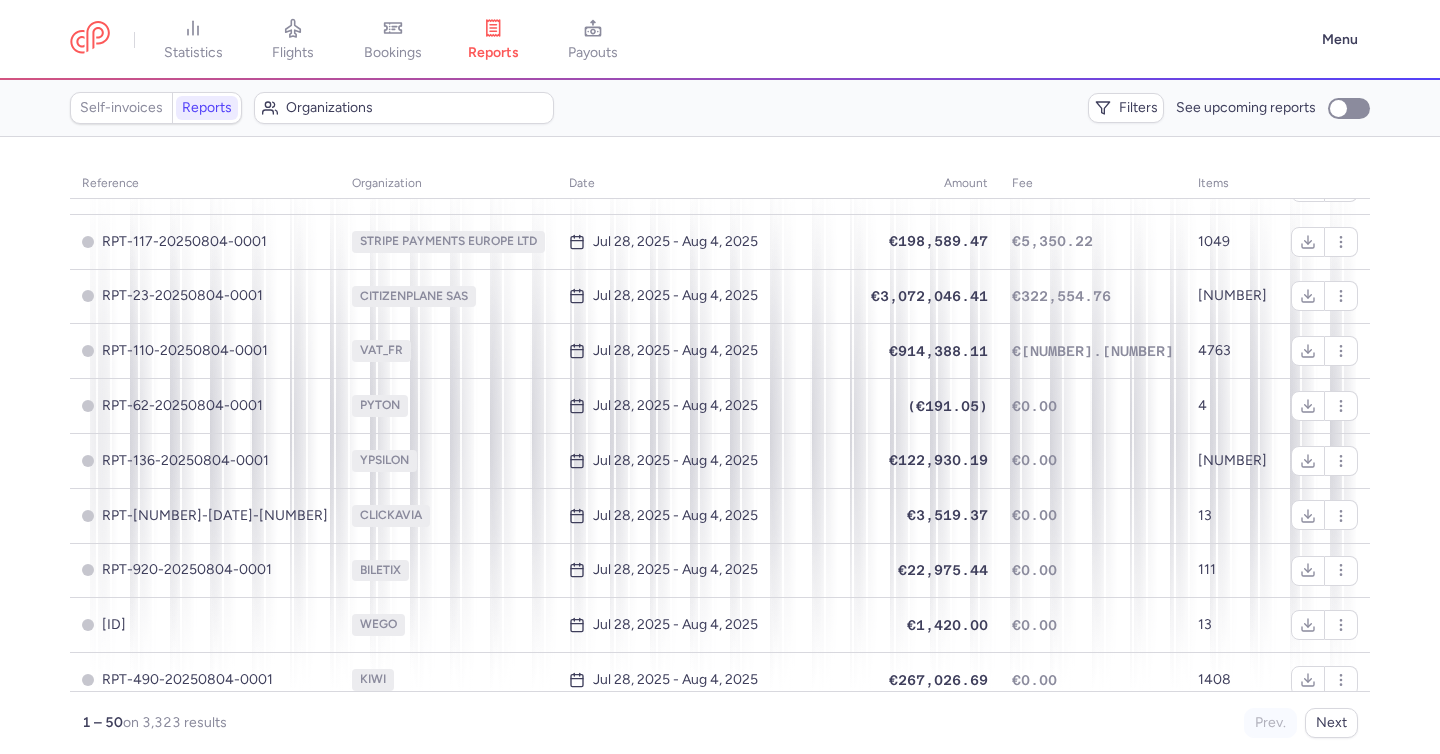 click on "Self-invoices Reports Organizations Filters See upcoming reports" at bounding box center [720, 108] 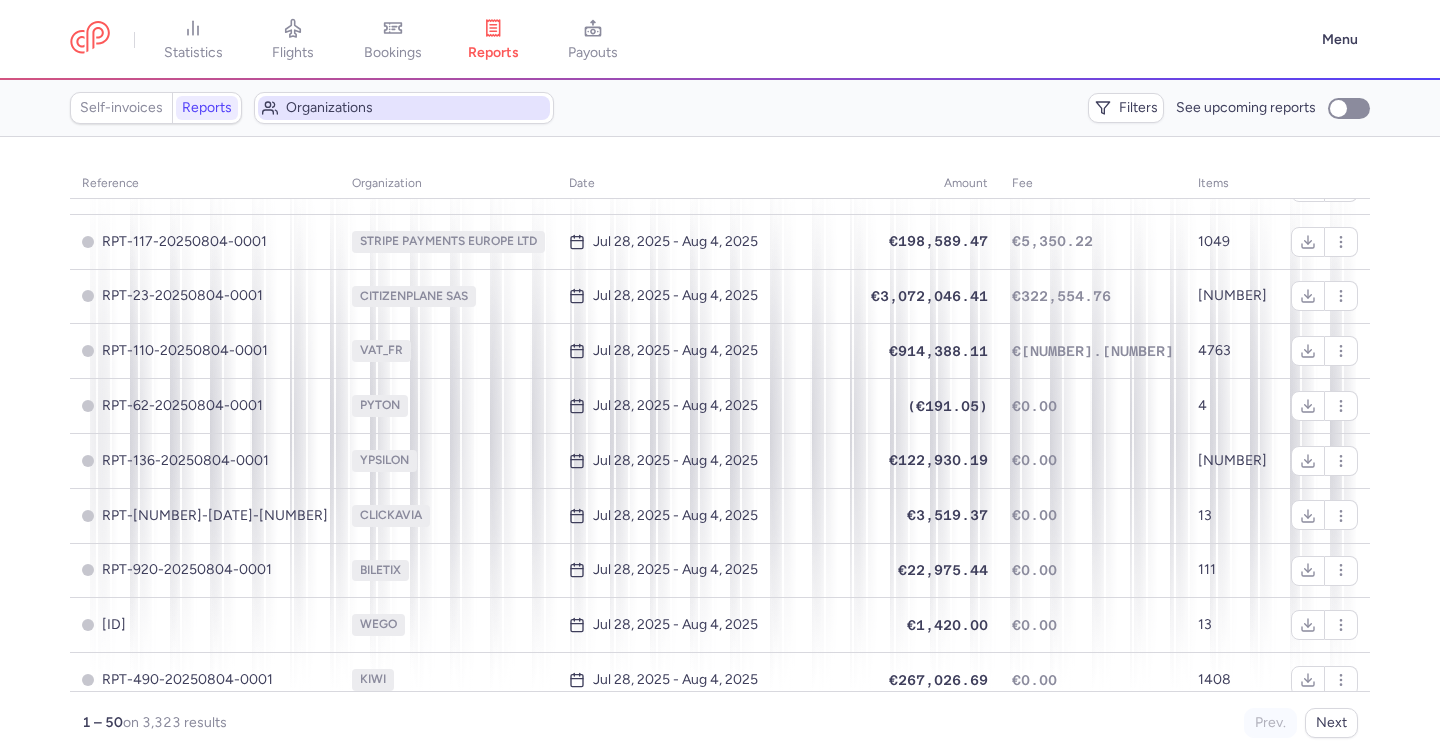 click on "Organizations" at bounding box center (404, 108) 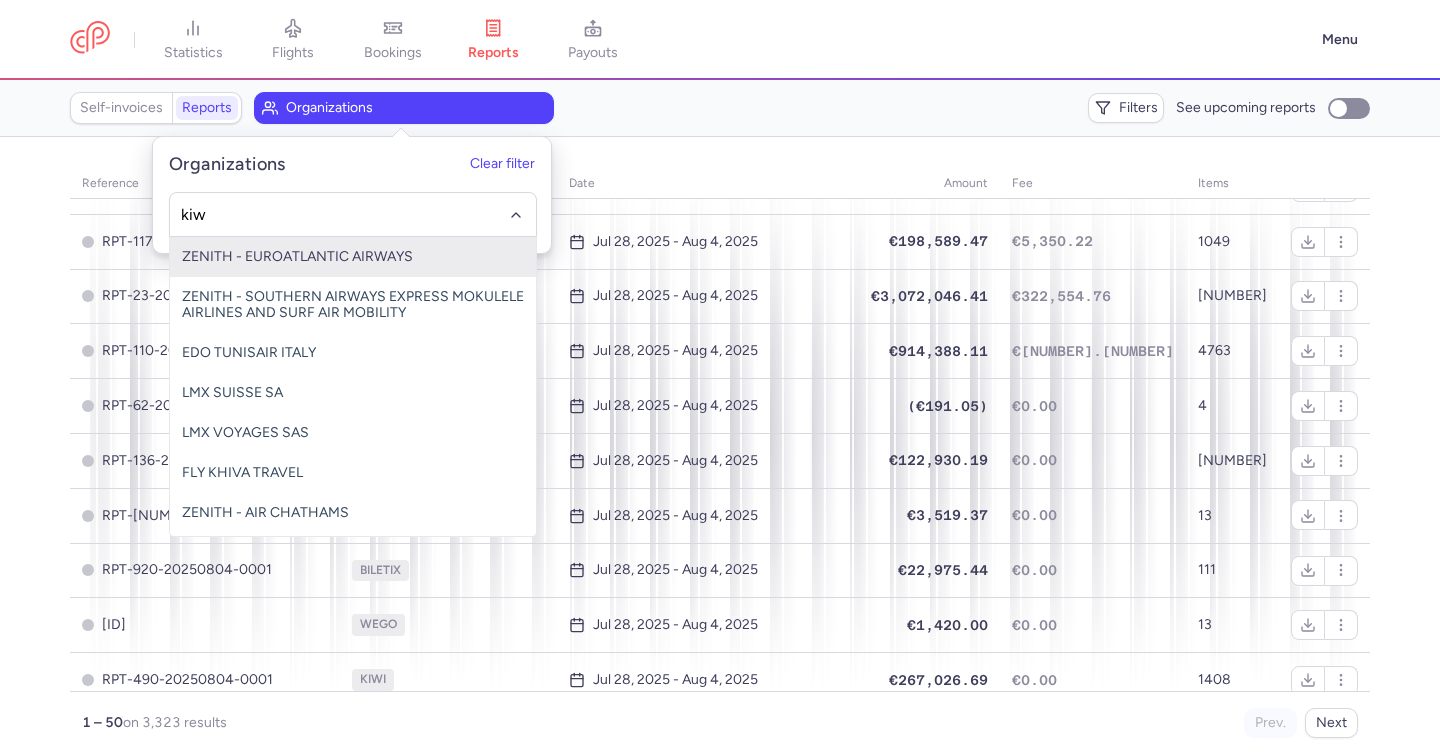 type on "kiwi" 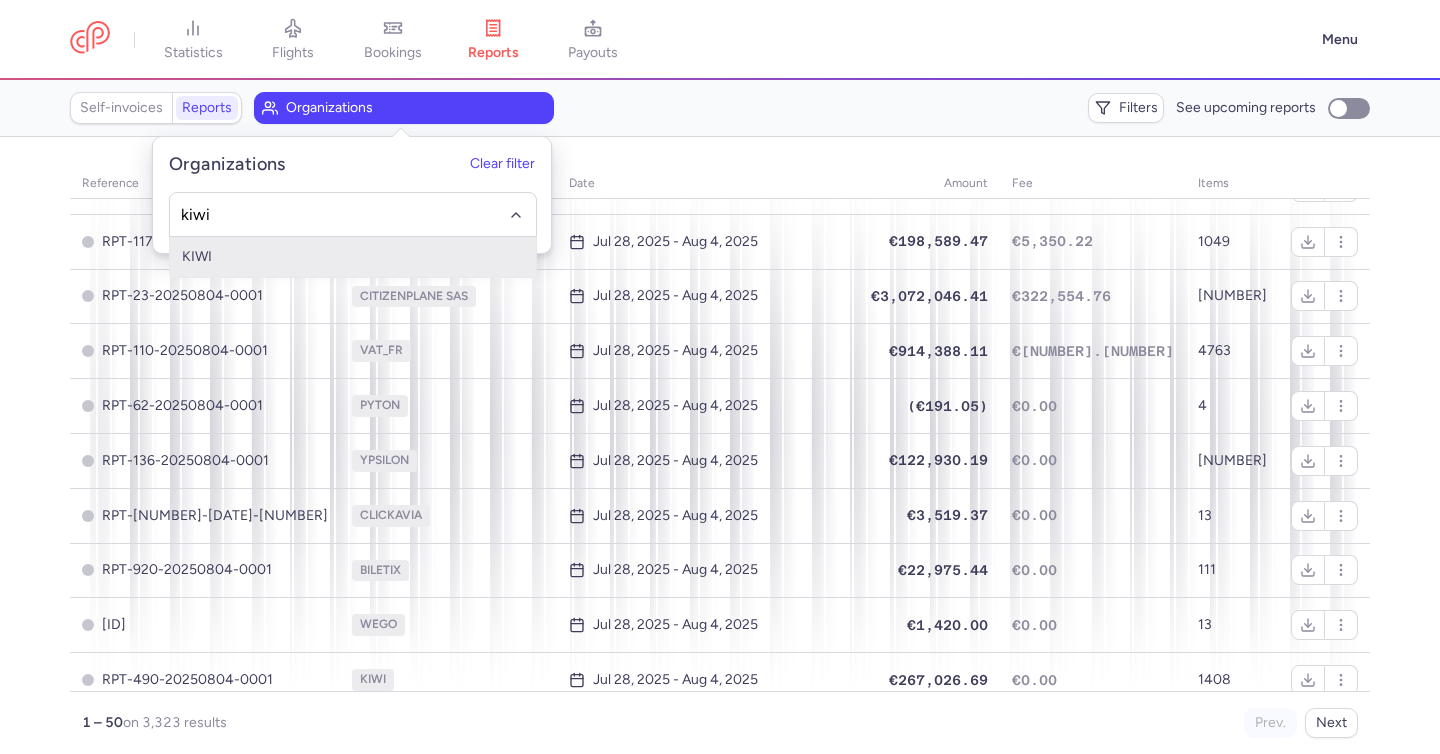 click on "KIWI" at bounding box center [353, 257] 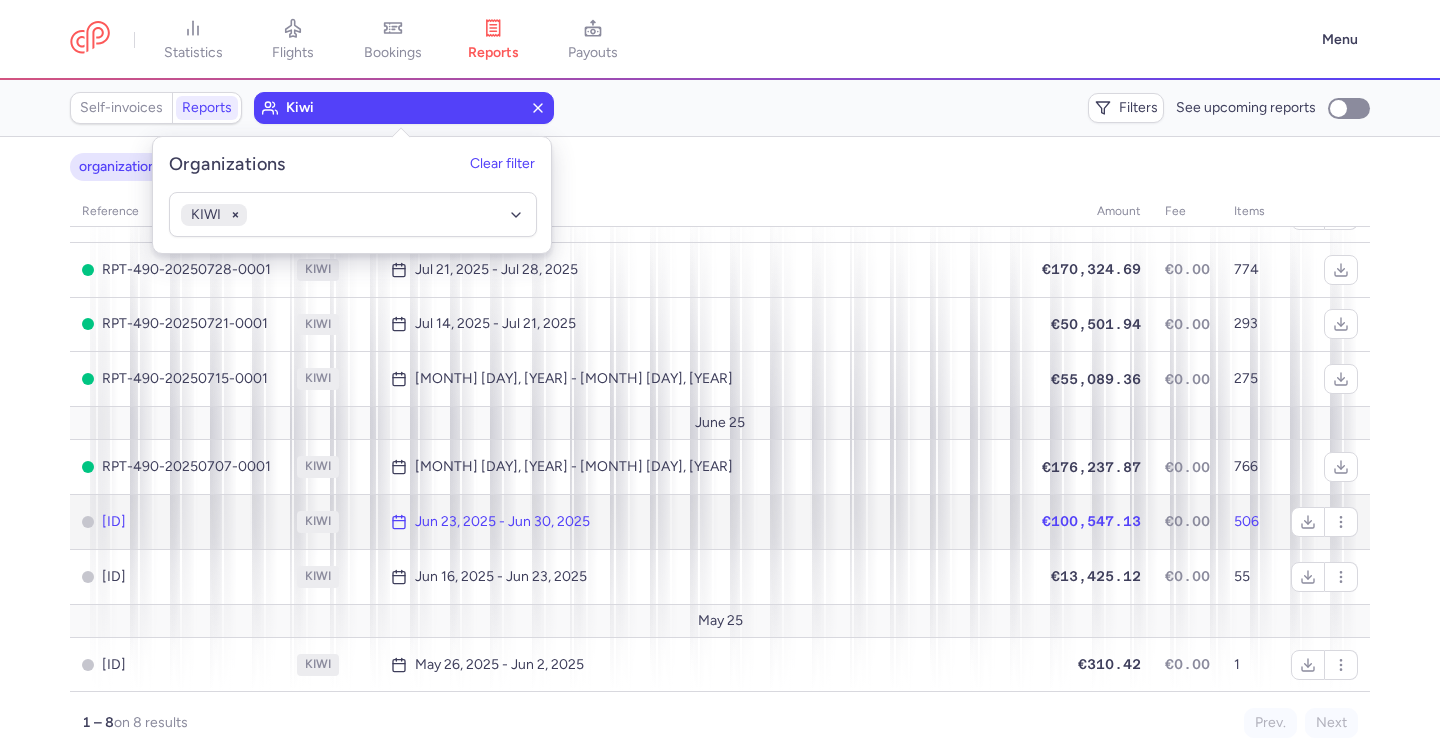 click on "[ID]" 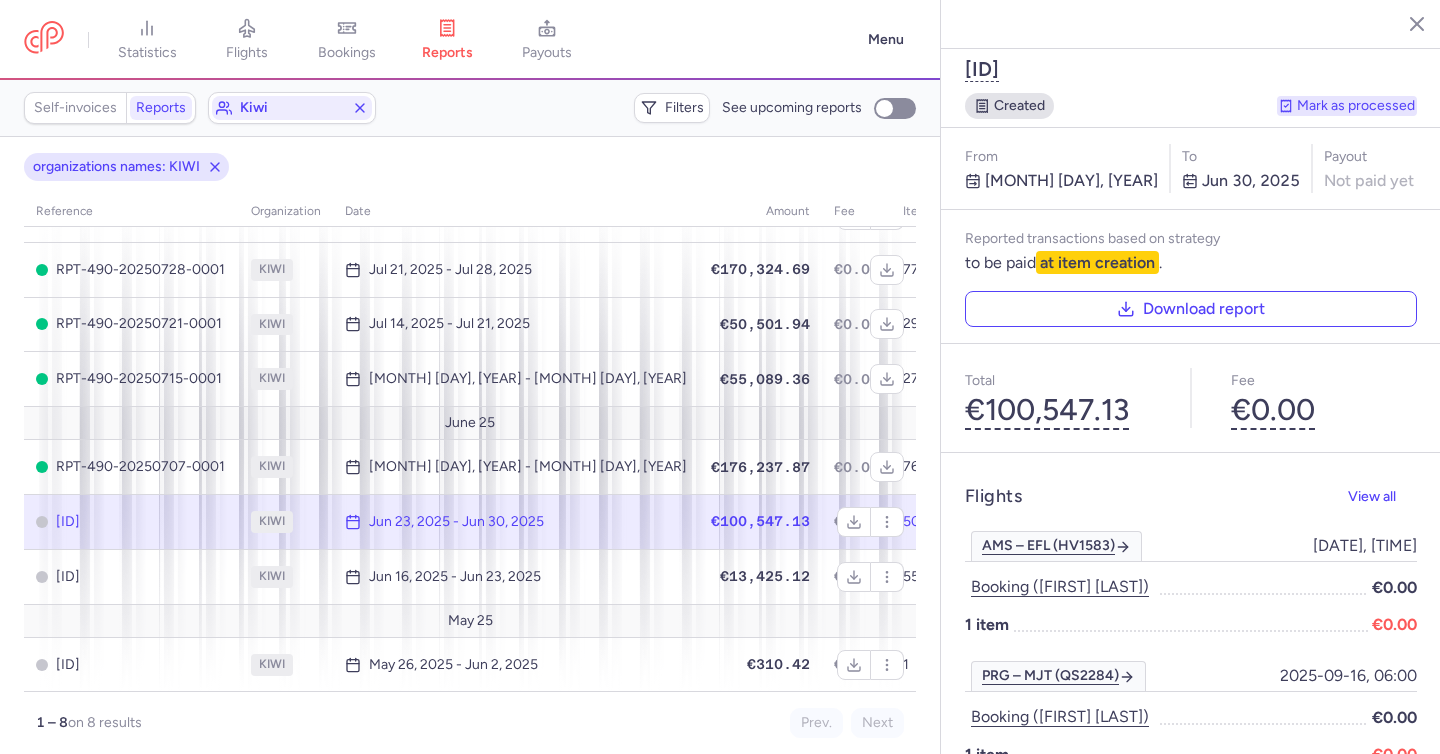 click on "Mark as processed" at bounding box center (1347, 106) 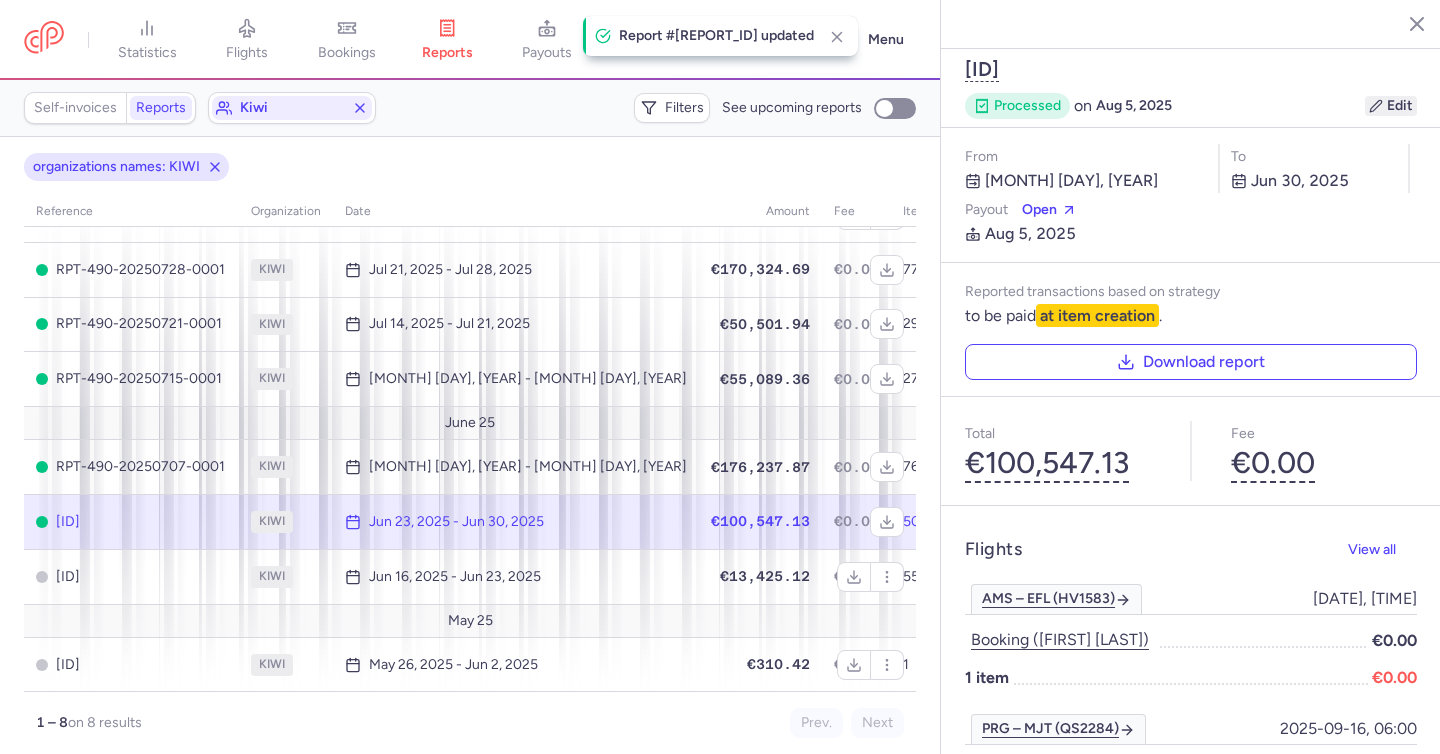 click on "Edit" at bounding box center (1391, 106) 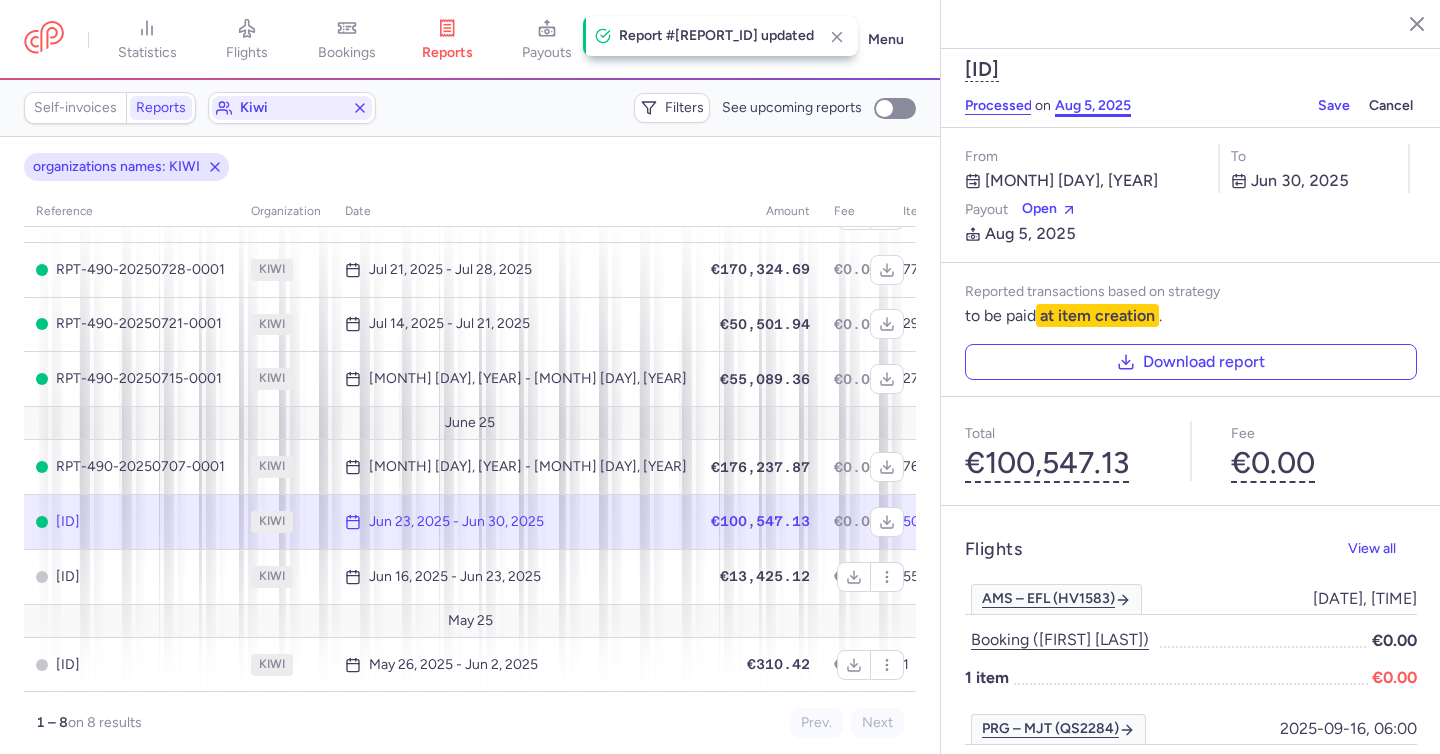 click on "Aug 5, 2025" at bounding box center (1093, 106) 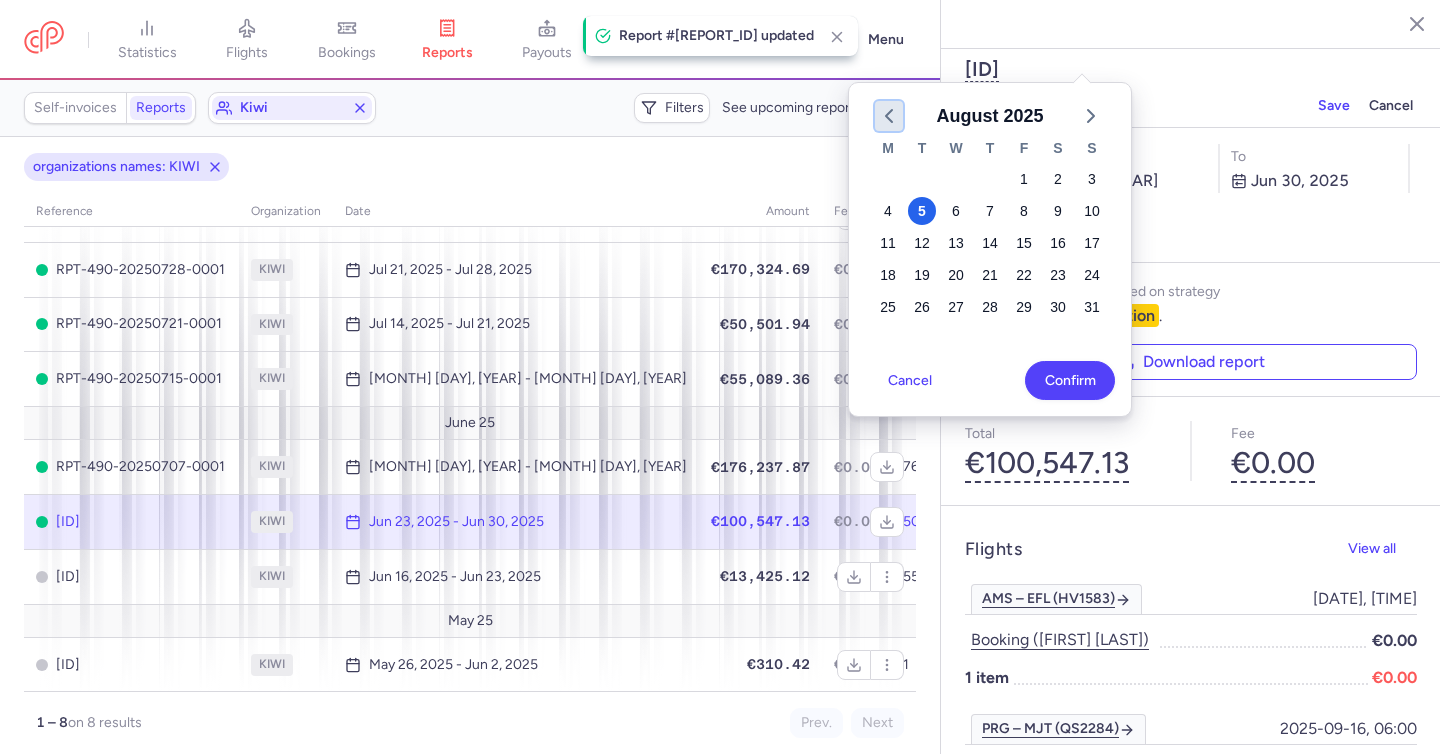 click 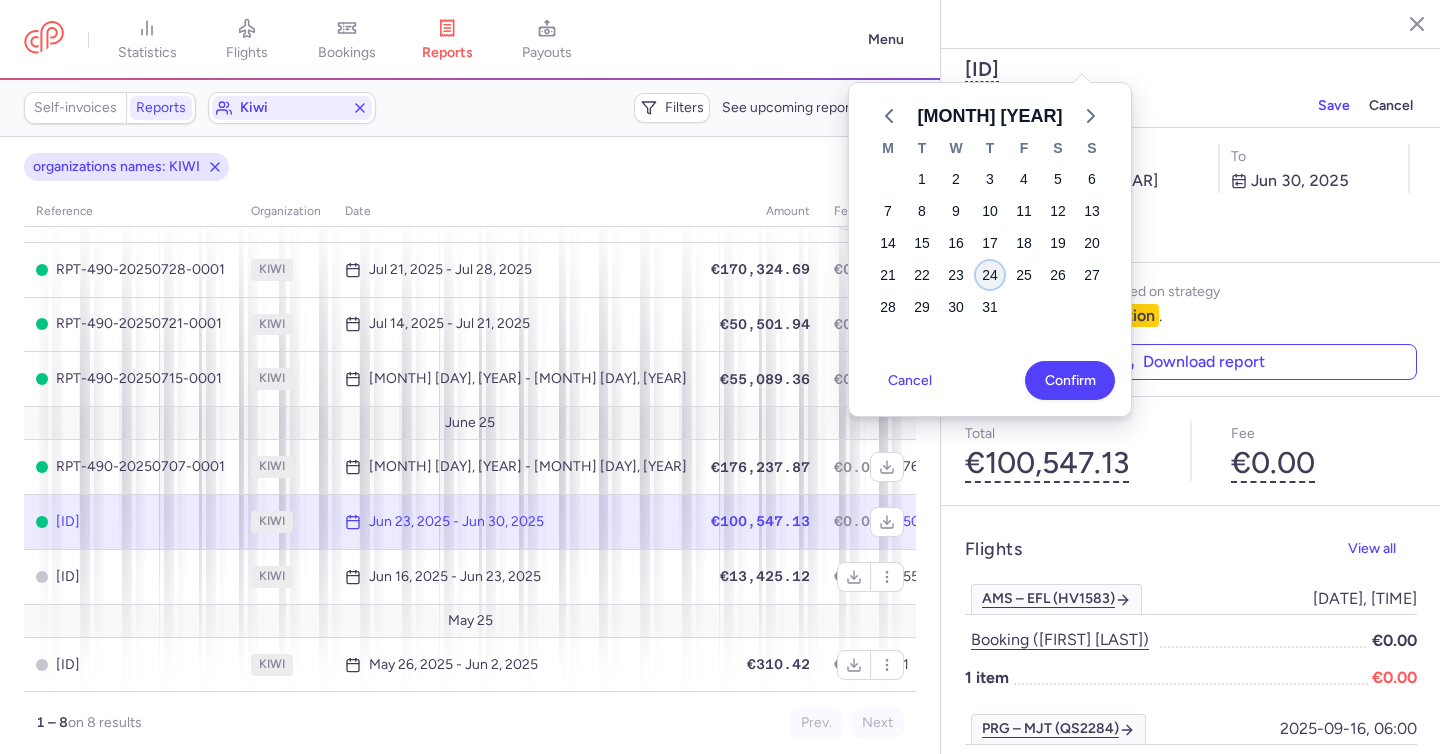 click on "24" 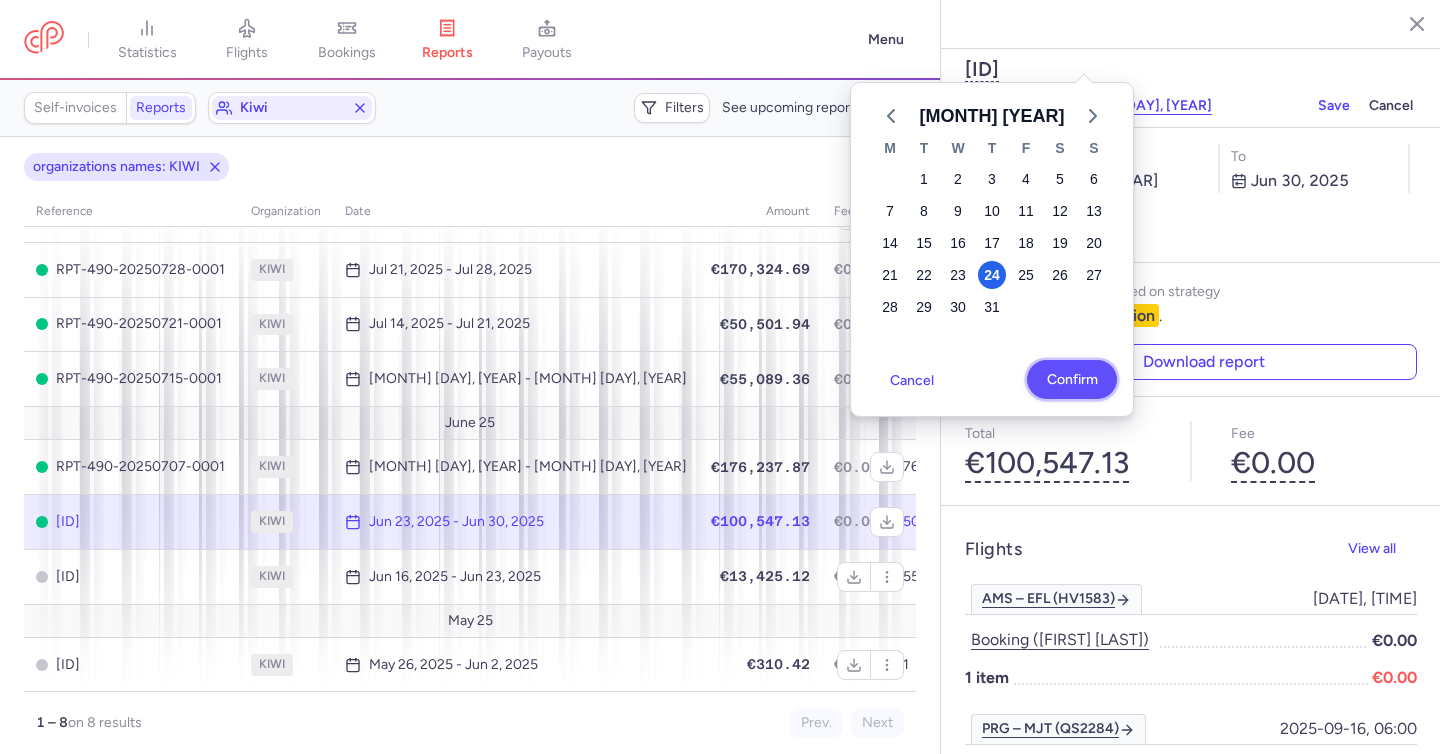 click on "Confirm" at bounding box center (1071, 379) 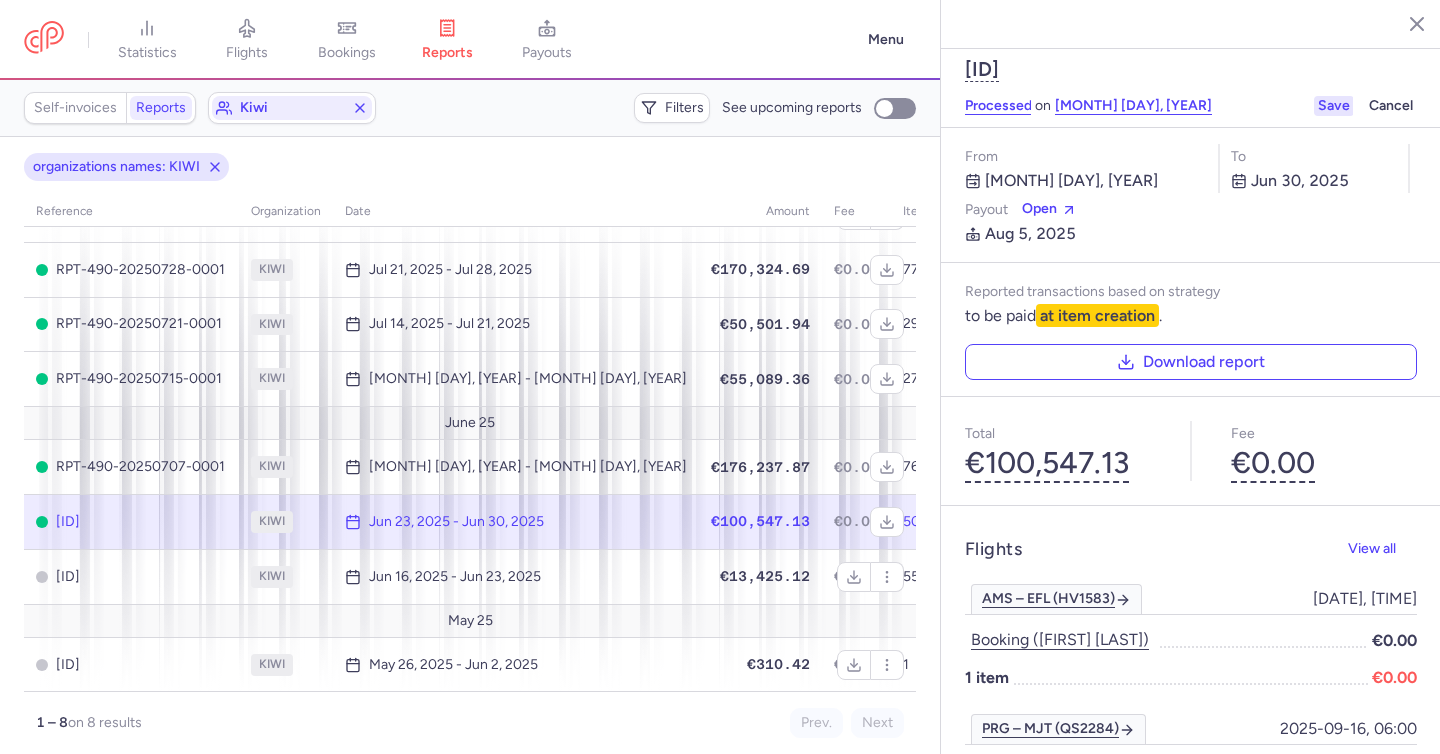 click on "Save" 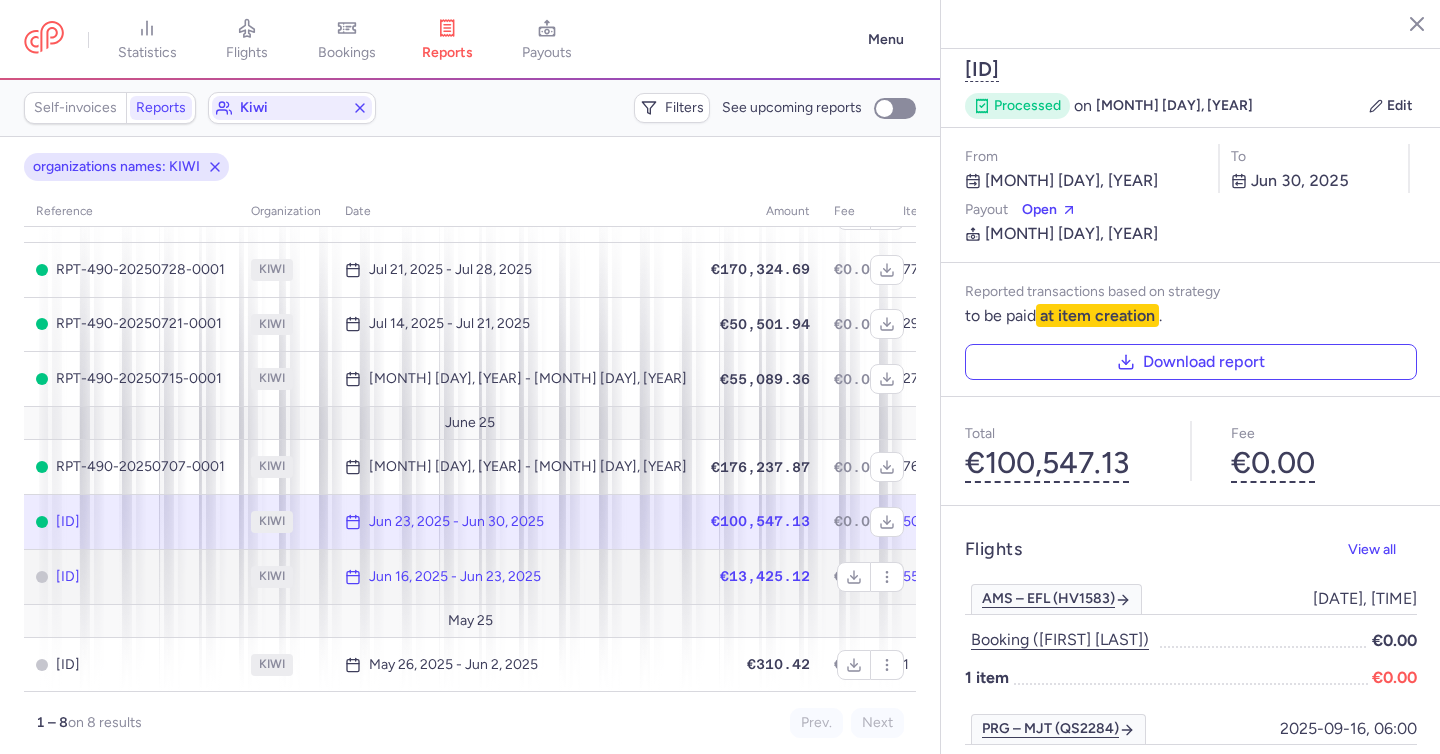 click on "Jun 16, 2025 - Jun 23, 2025" at bounding box center [455, 577] 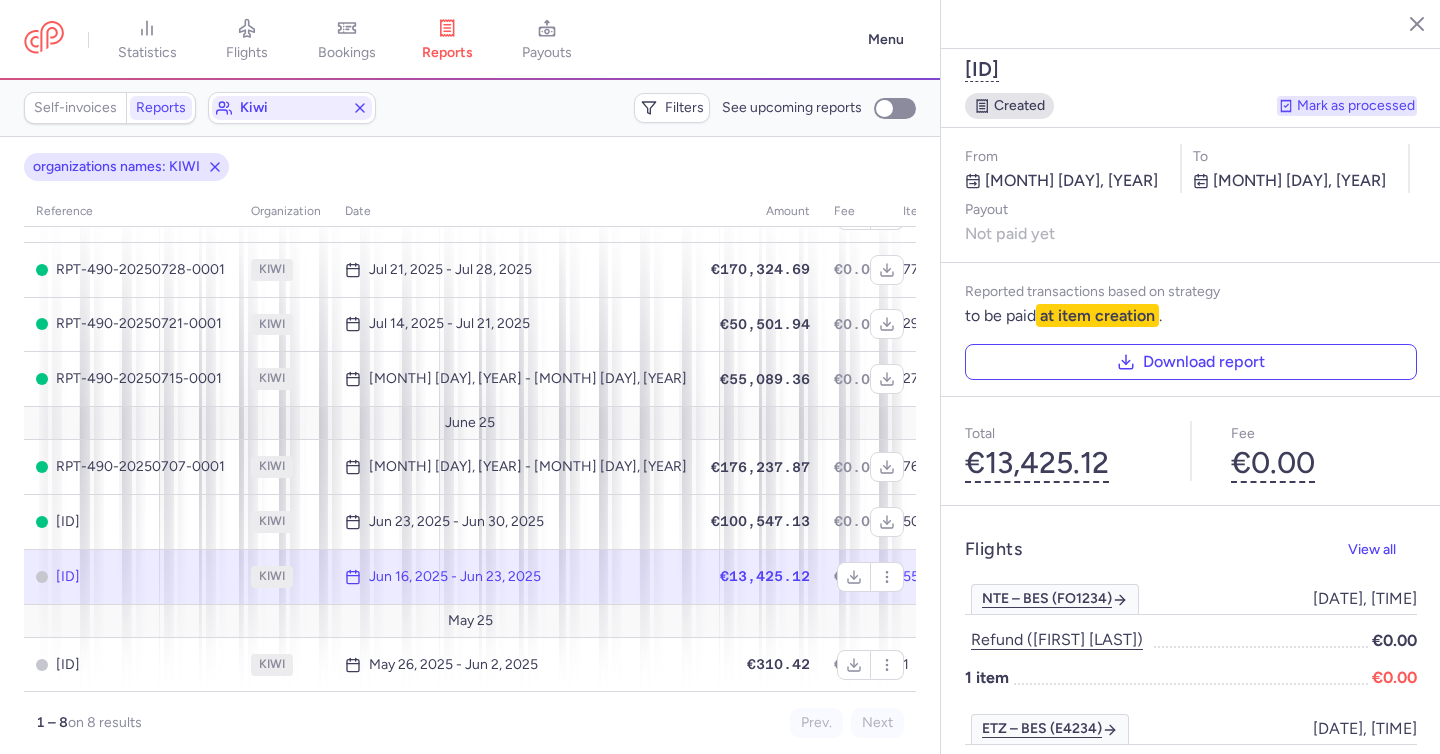 click on "Mark as processed" at bounding box center (1347, 106) 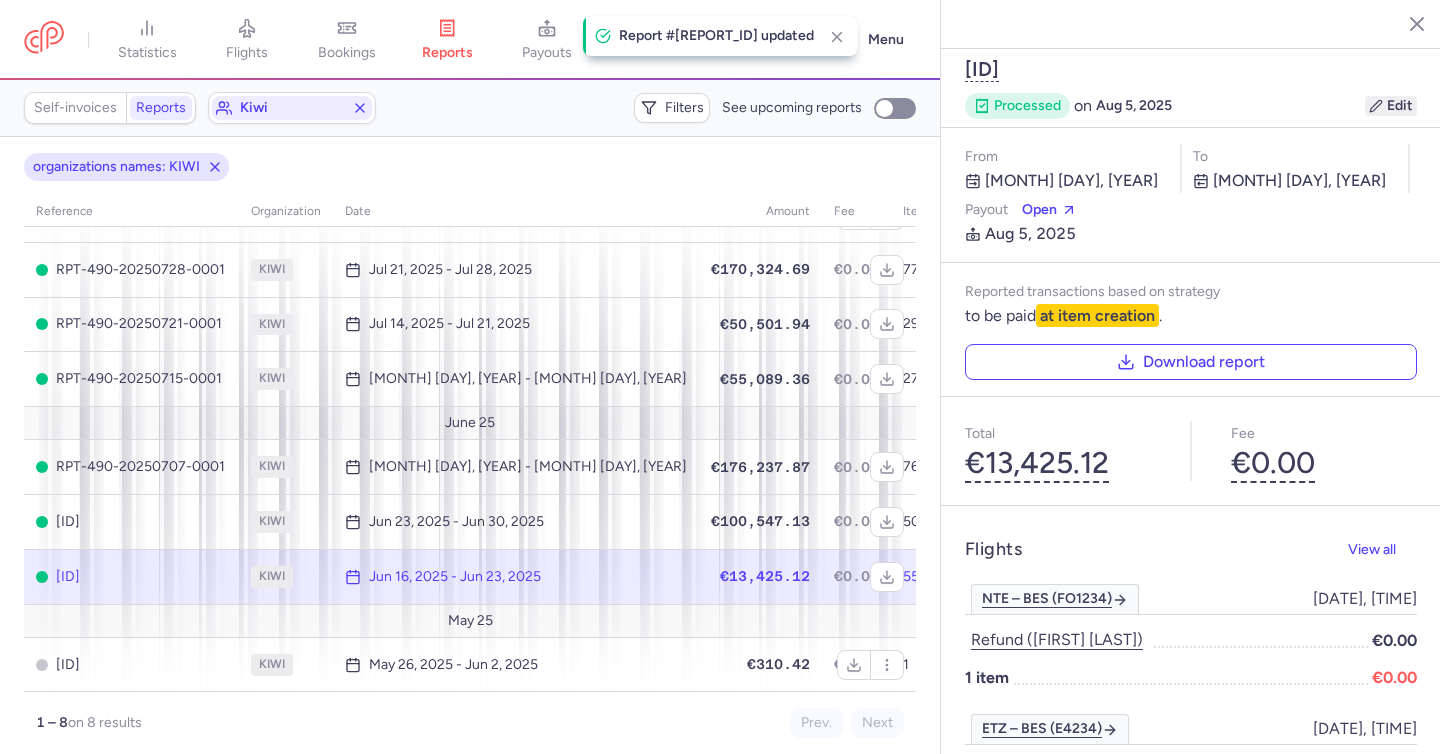click on "Edit" at bounding box center (1391, 106) 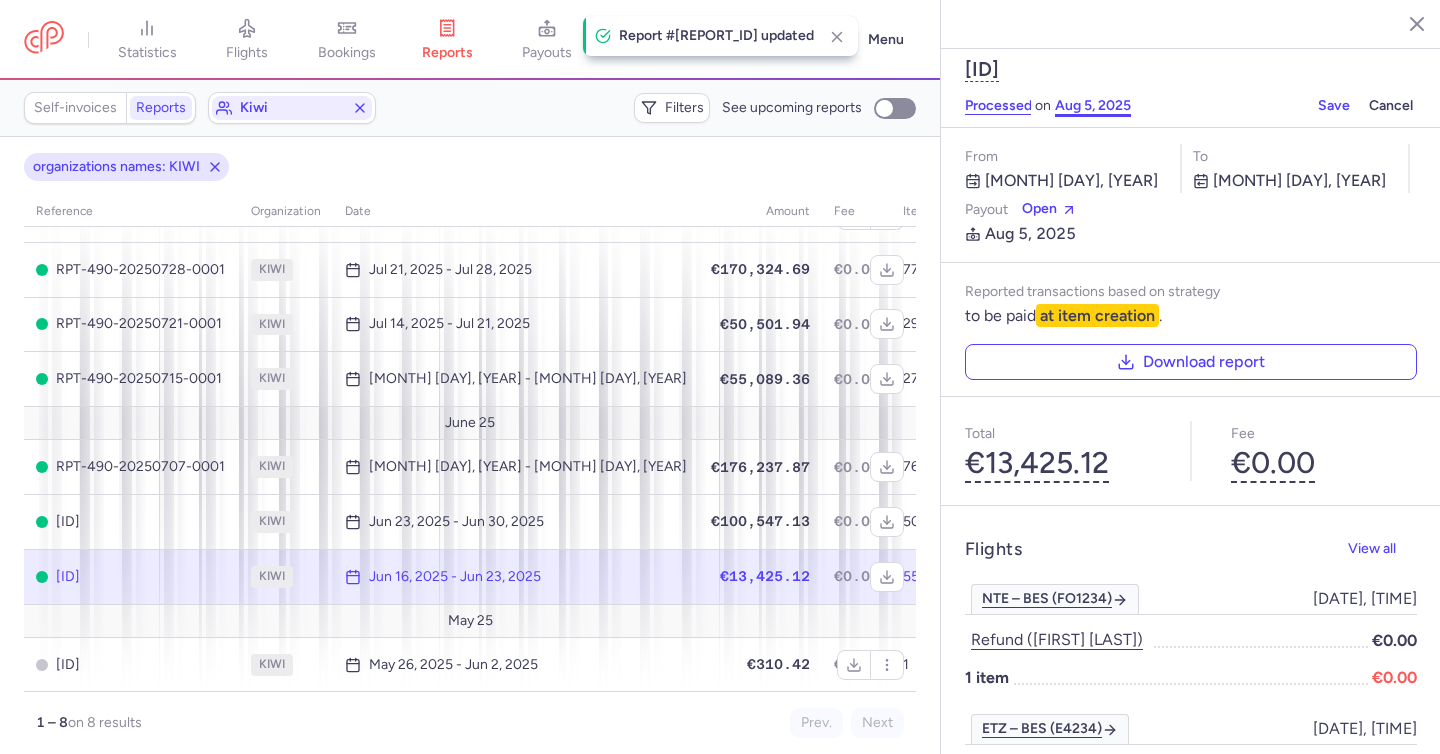 click on "Aug 5, 2025" at bounding box center (1093, 106) 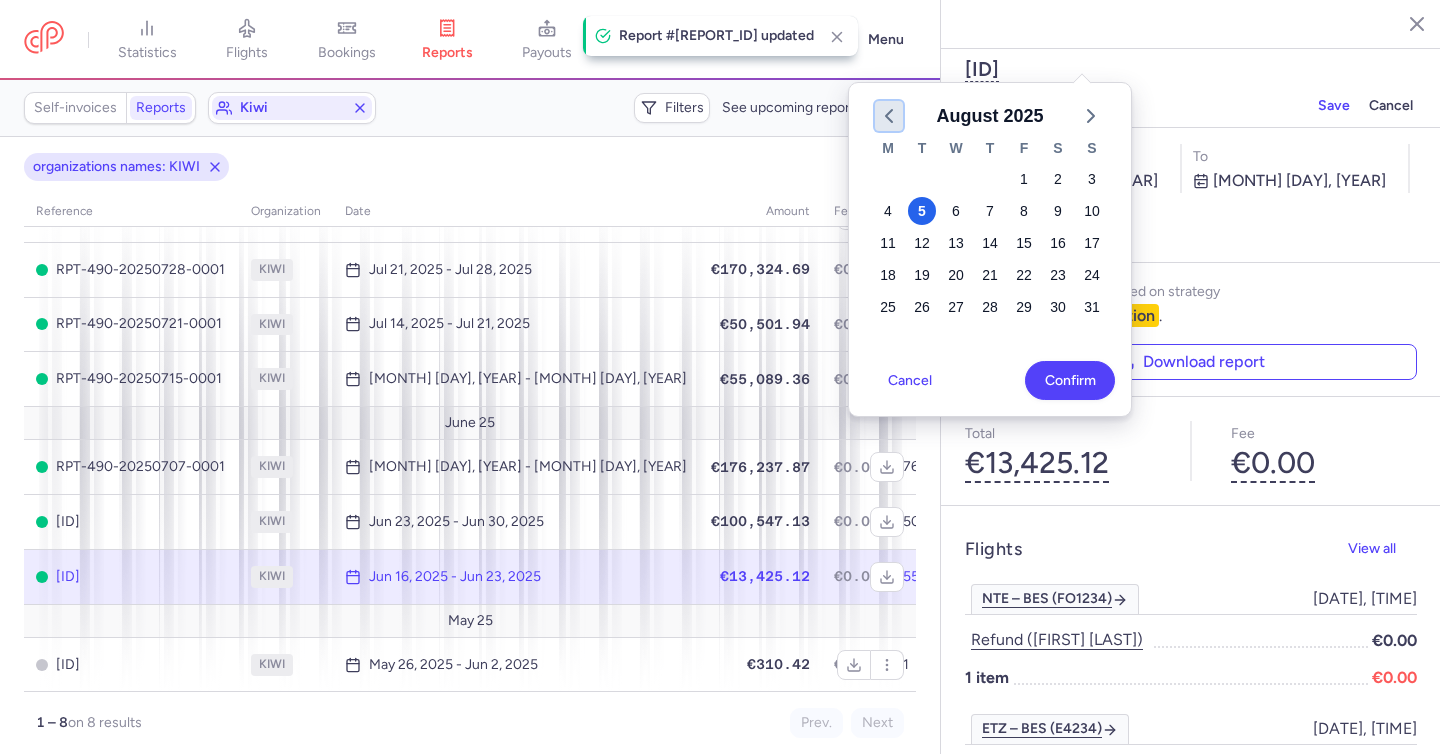 click 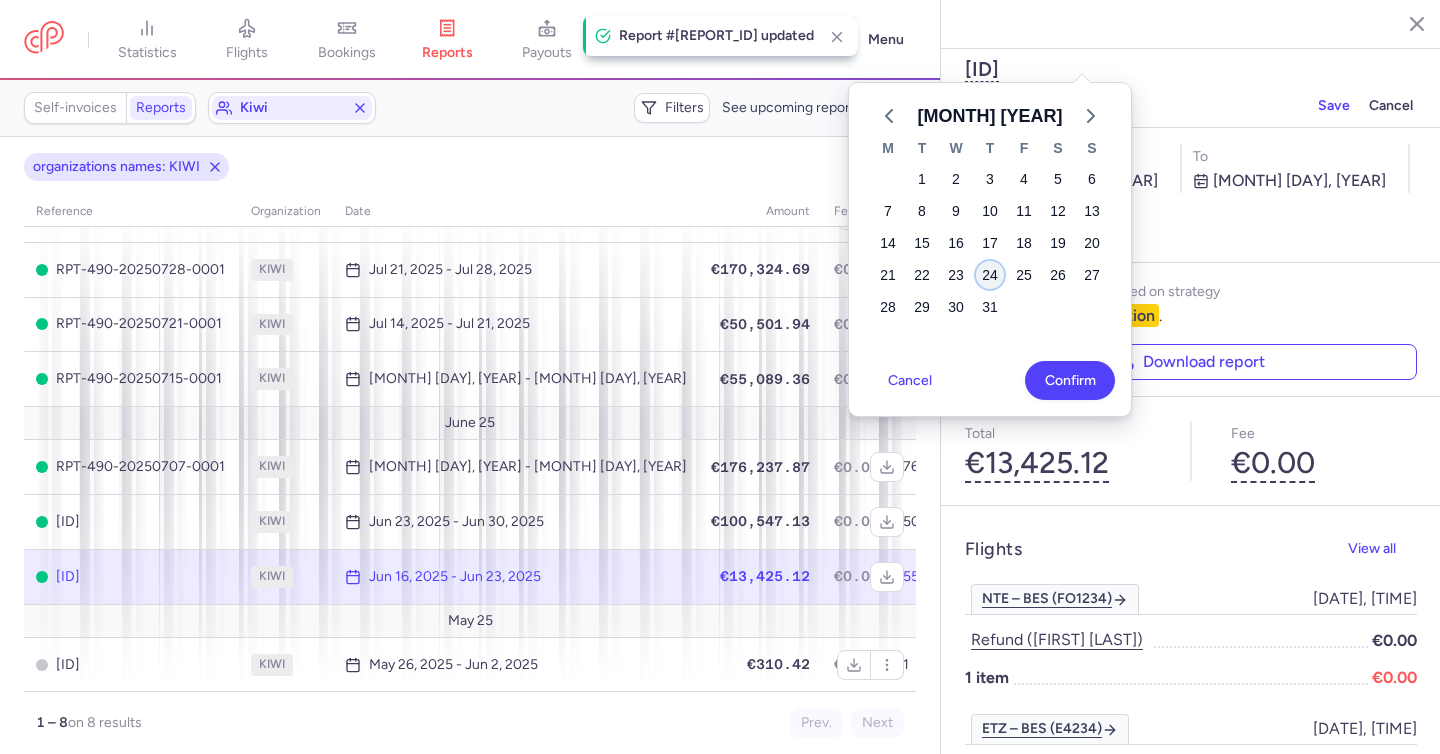 click on "24" 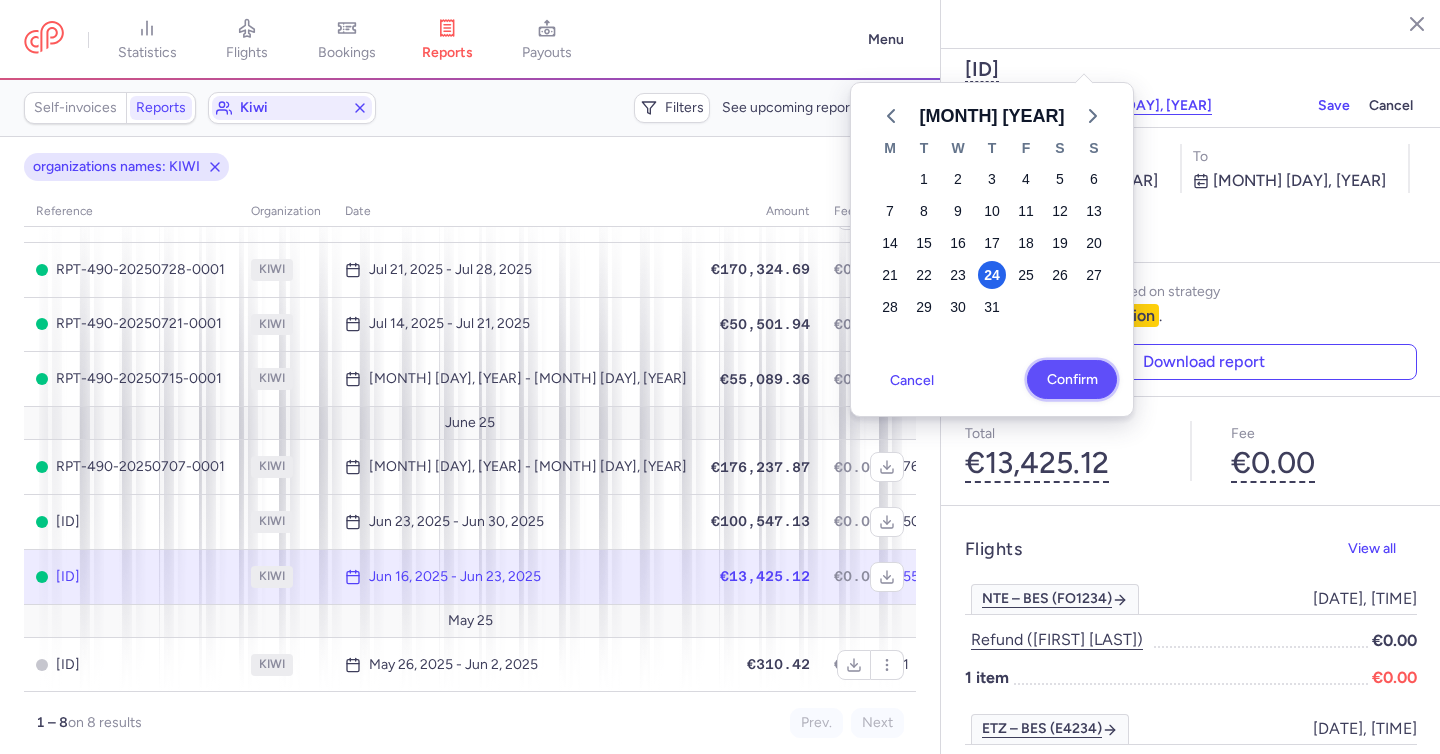 click on "Confirm" at bounding box center (1071, 379) 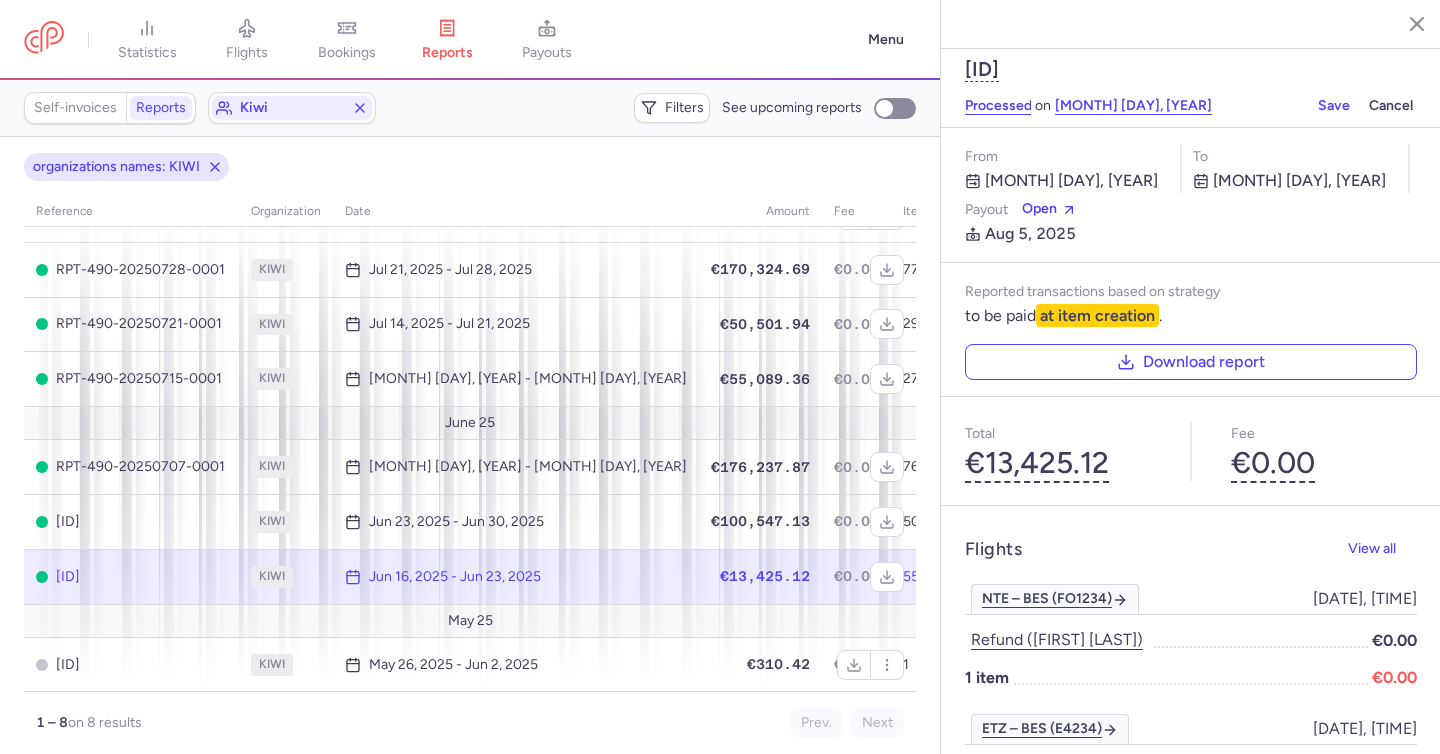 click on "RPT-490-20250623-0001 processed on [DATE] Save Cancel" 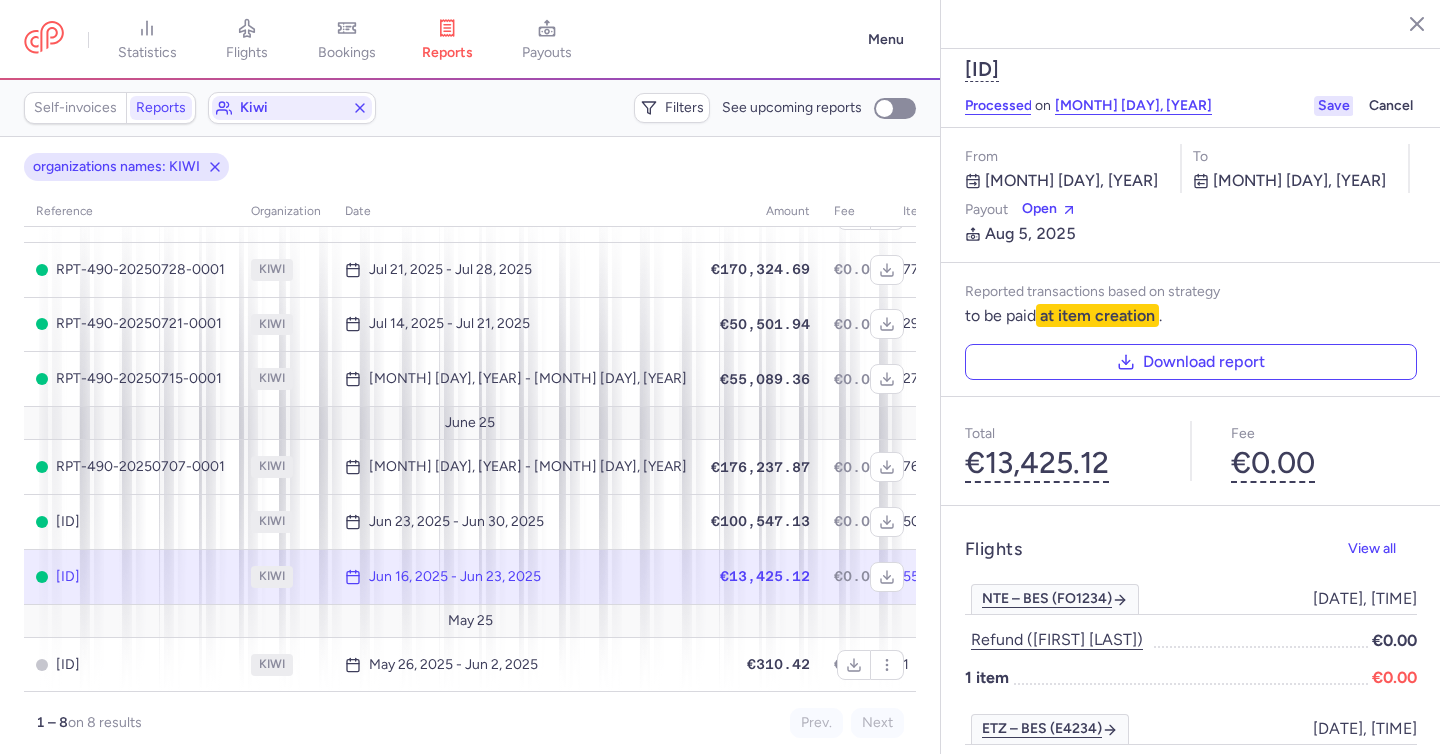 click on "Save" 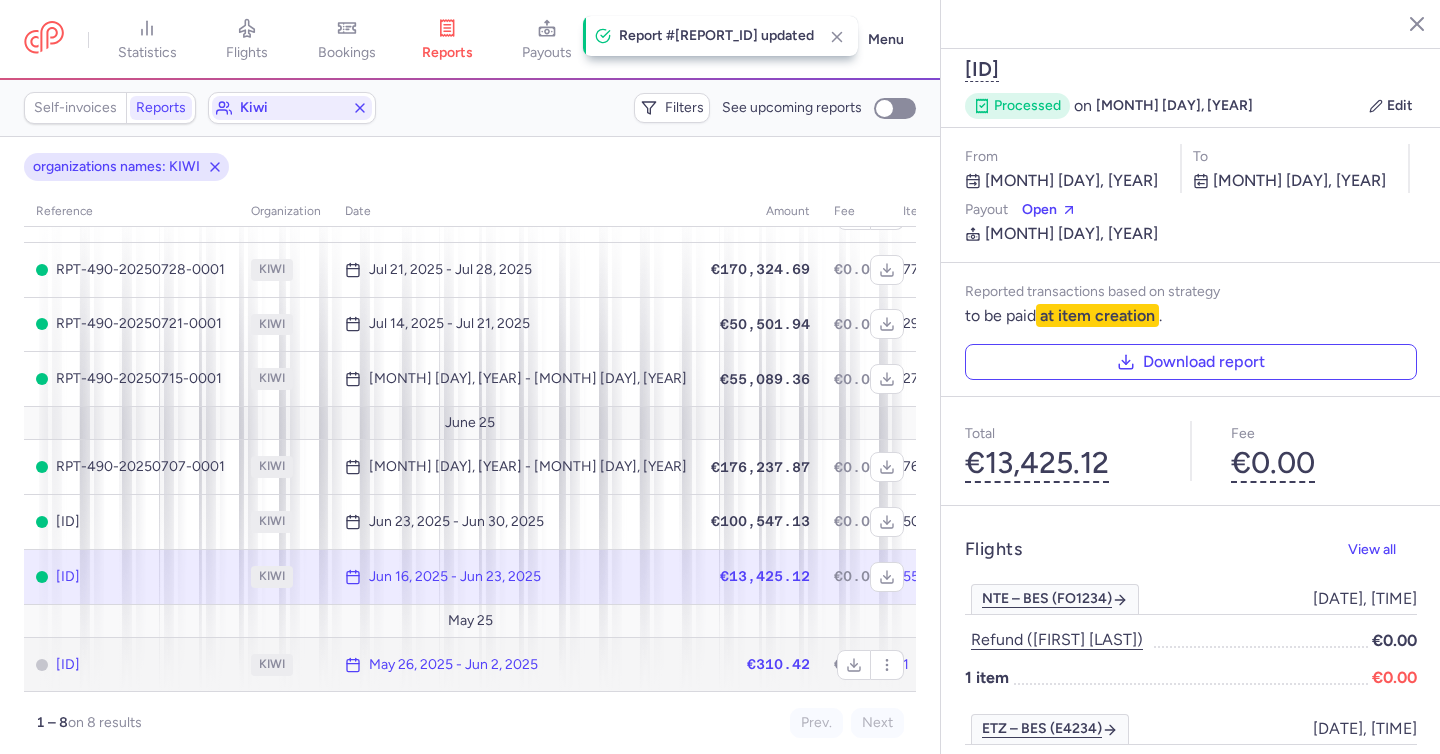 click on "May 26, 2025 - Jun 2, 2025" at bounding box center [453, 665] 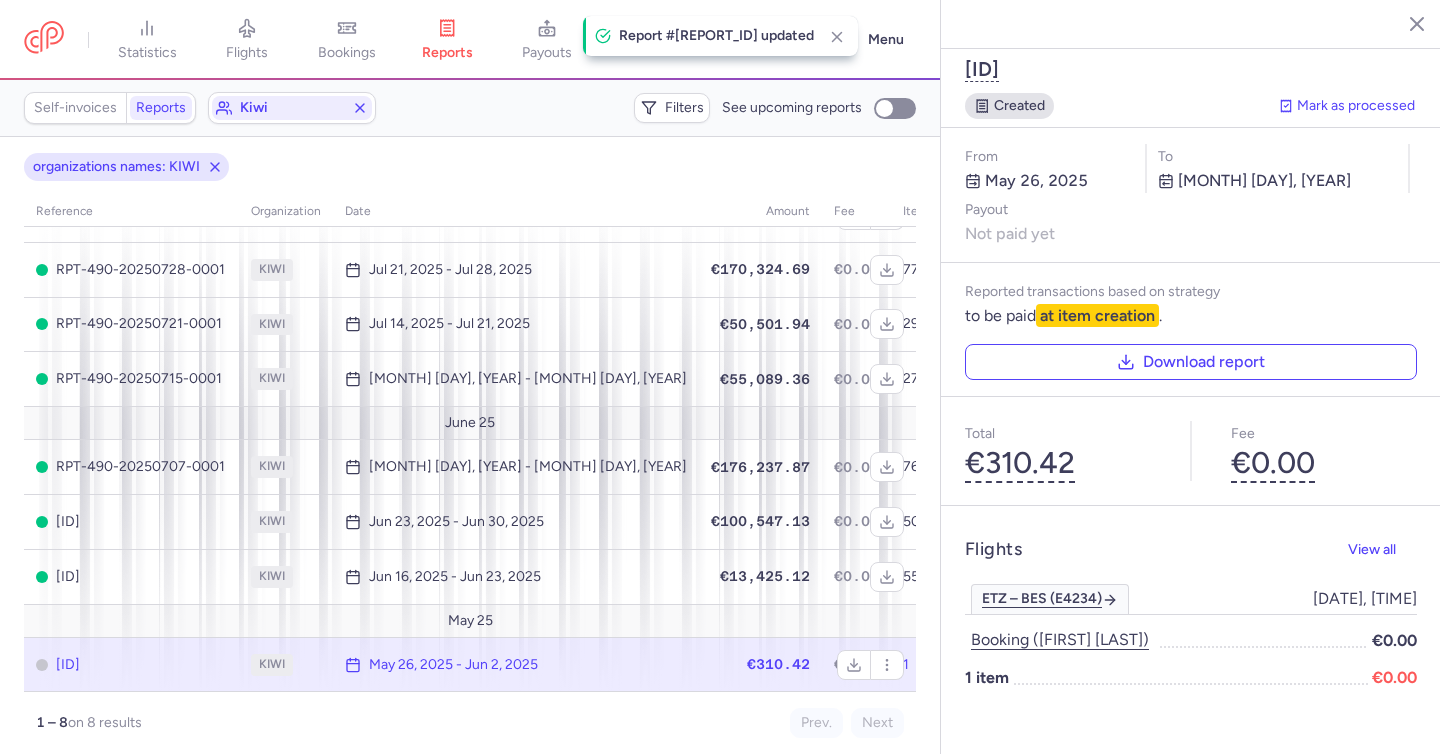 click on "[ID] created Mark as processed" 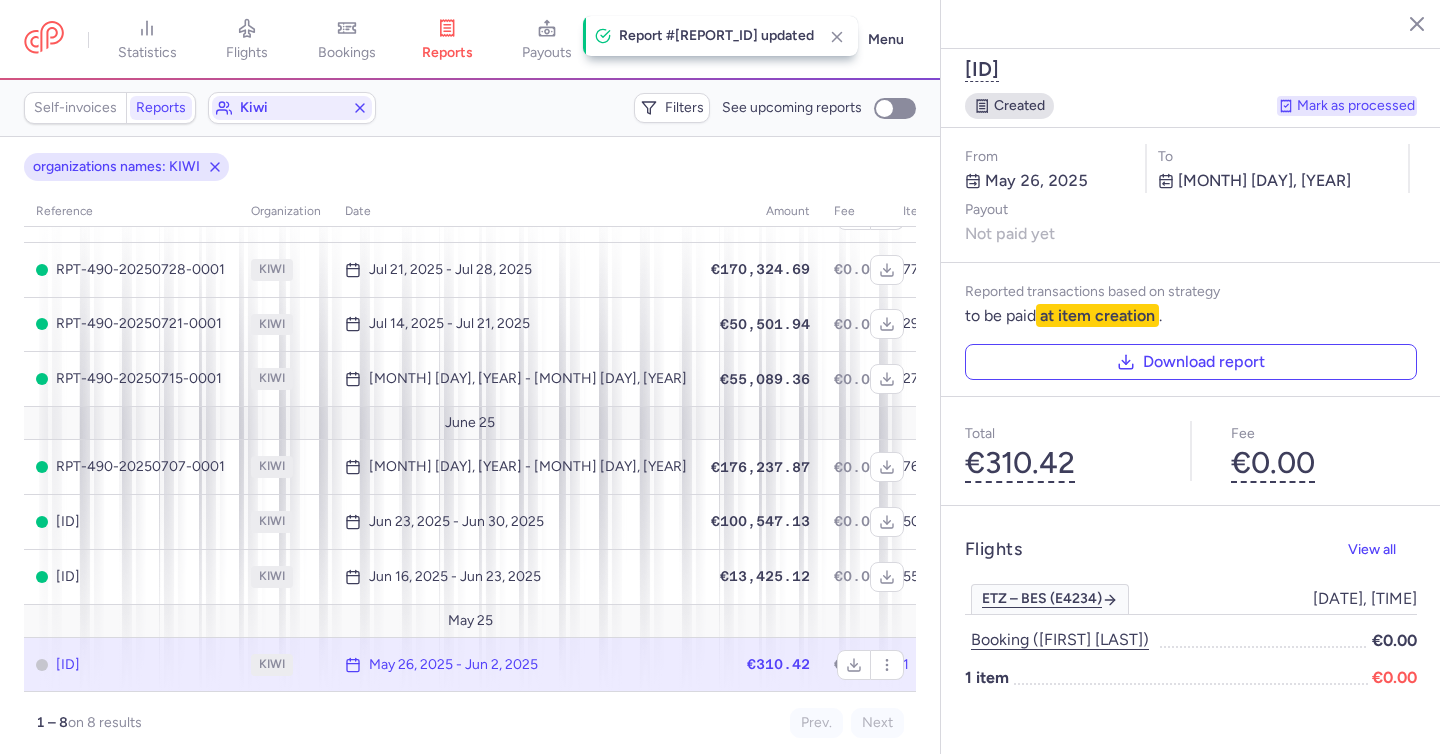 click 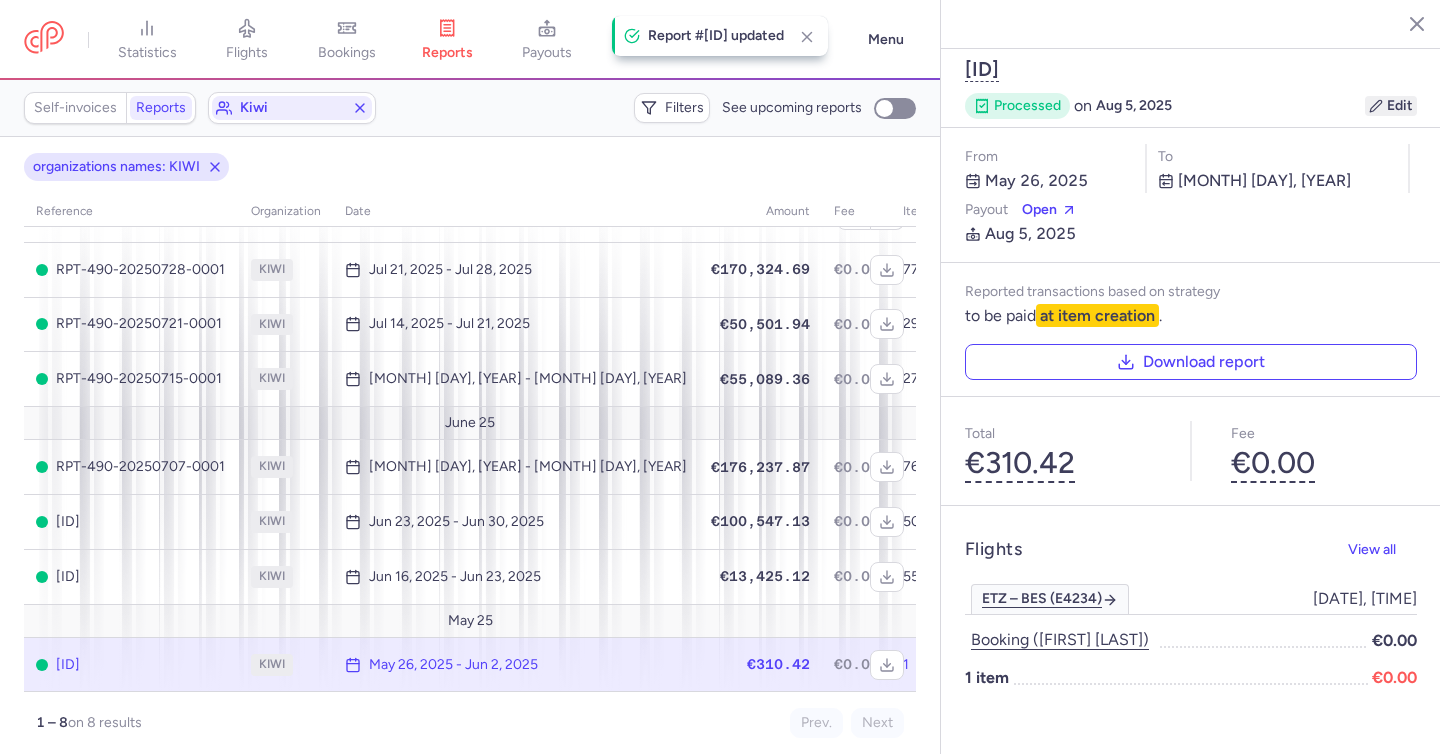 click 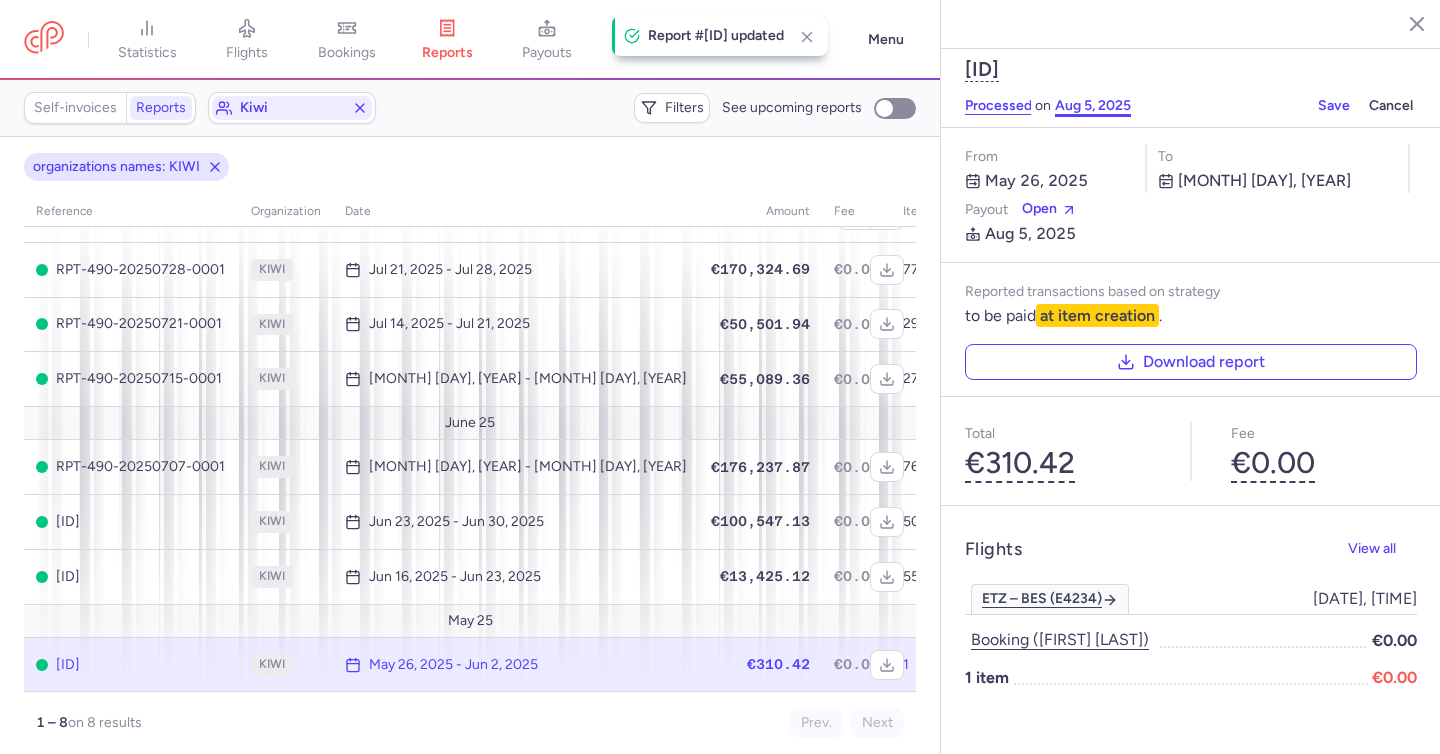 click on "Aug 5, 2025" at bounding box center (1093, 106) 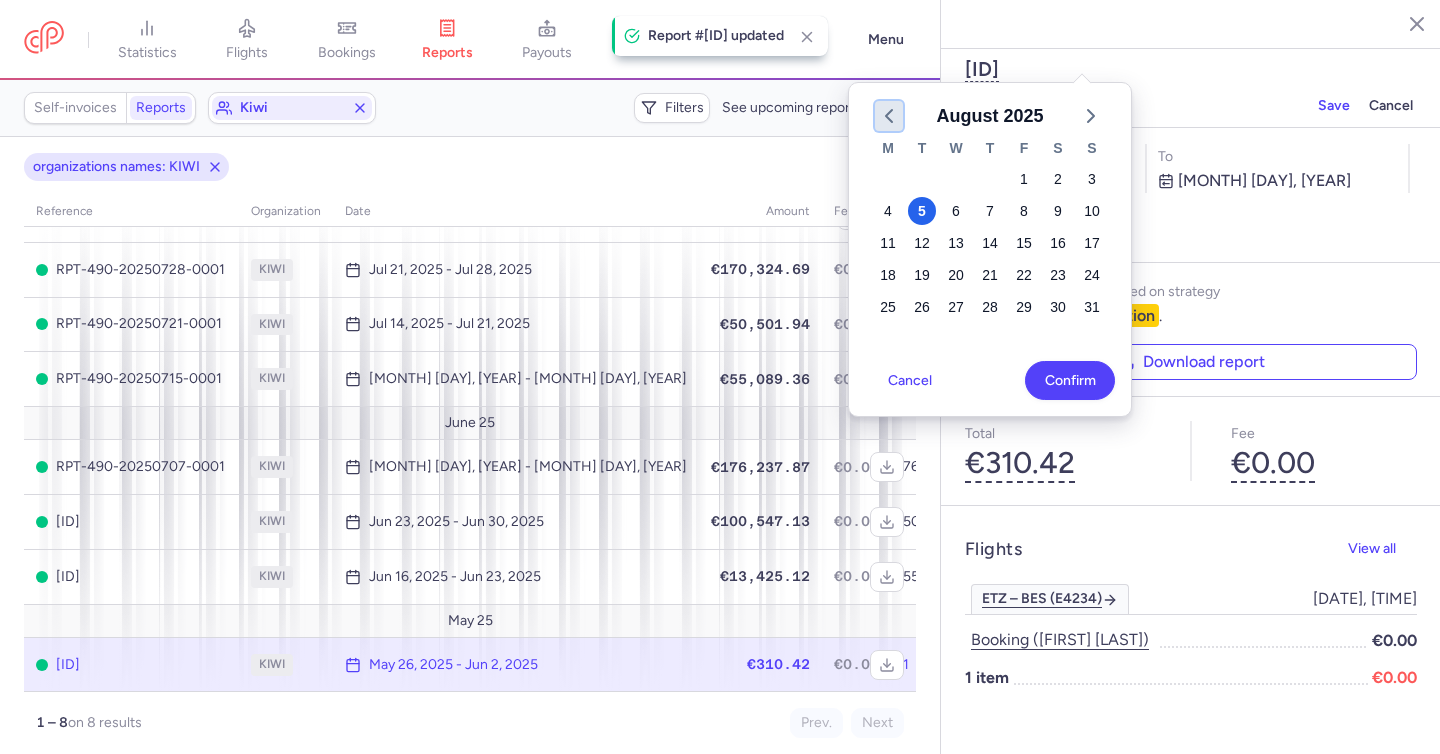 click at bounding box center [889, 116] 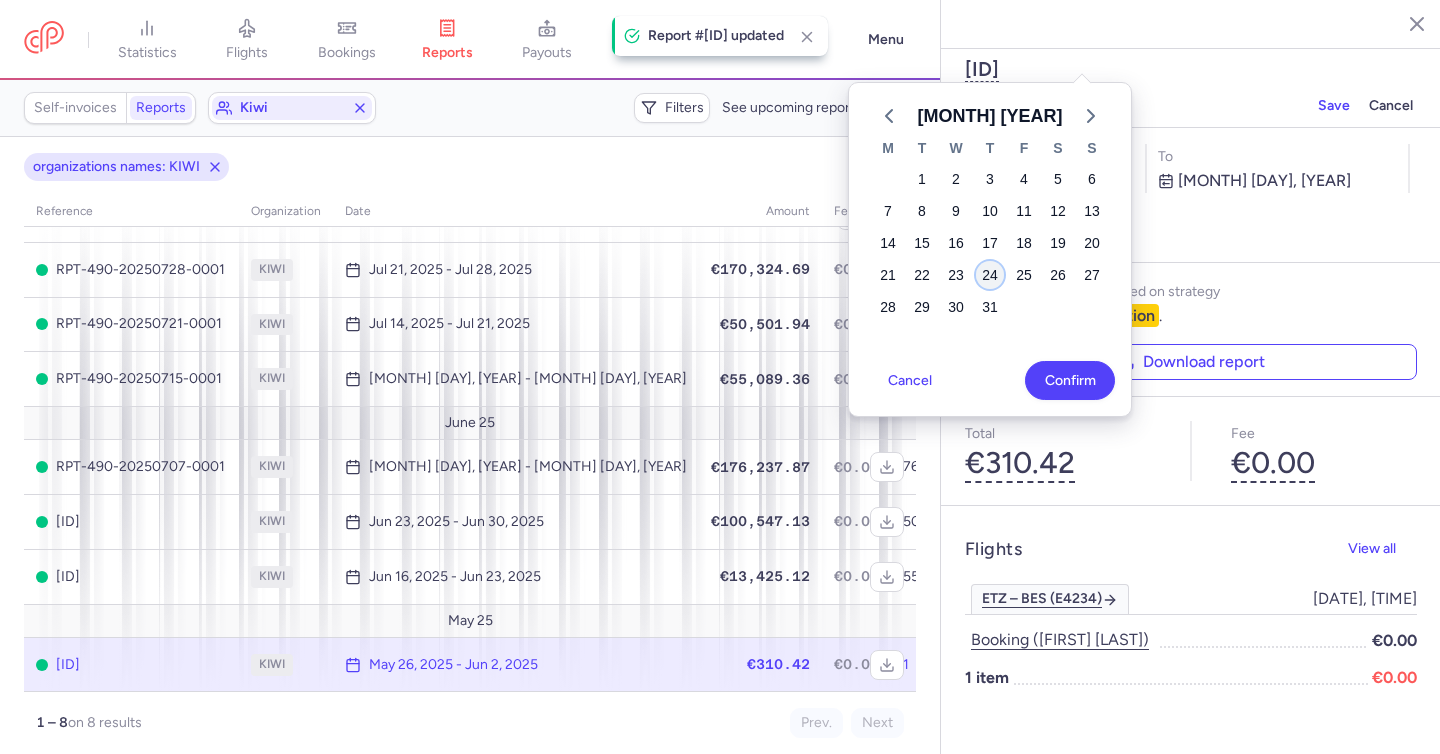 click on "24" 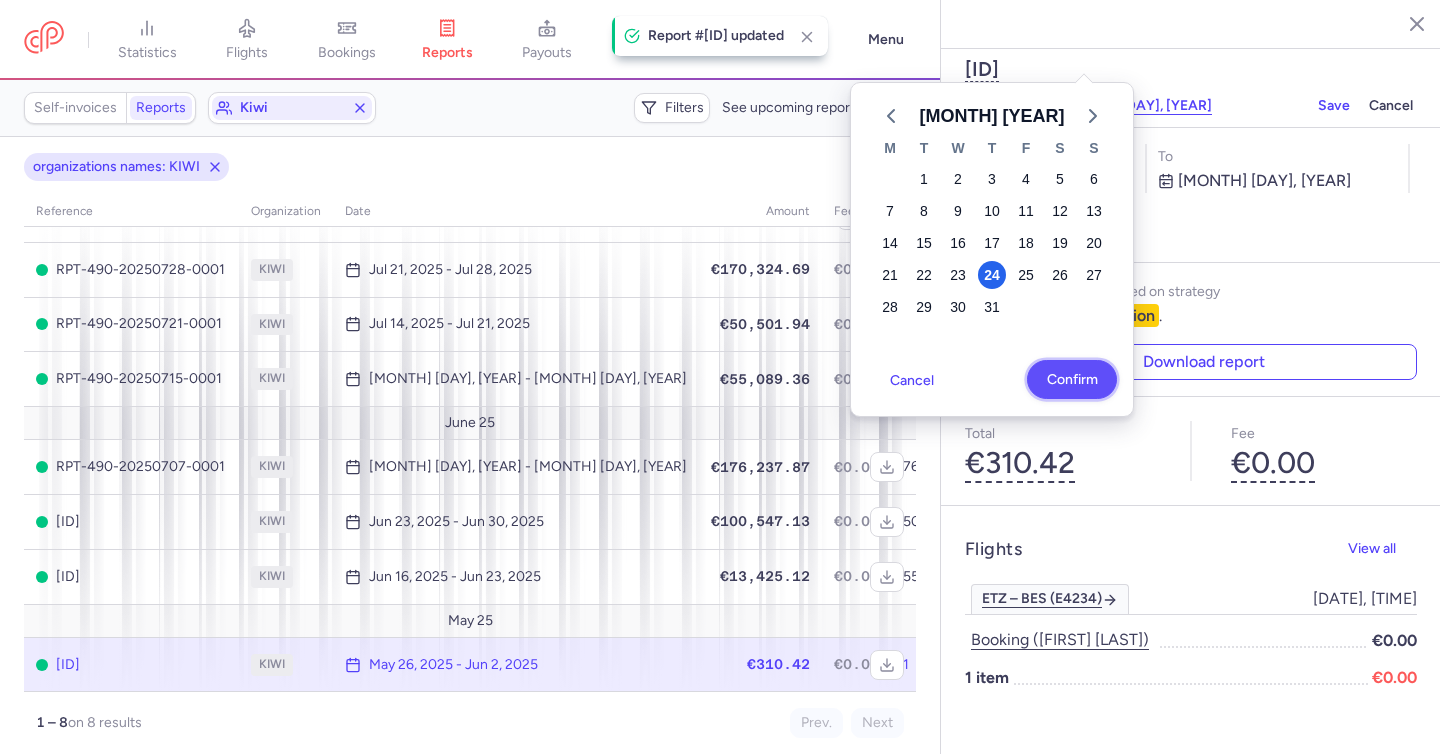 click on "Confirm" at bounding box center (1071, 379) 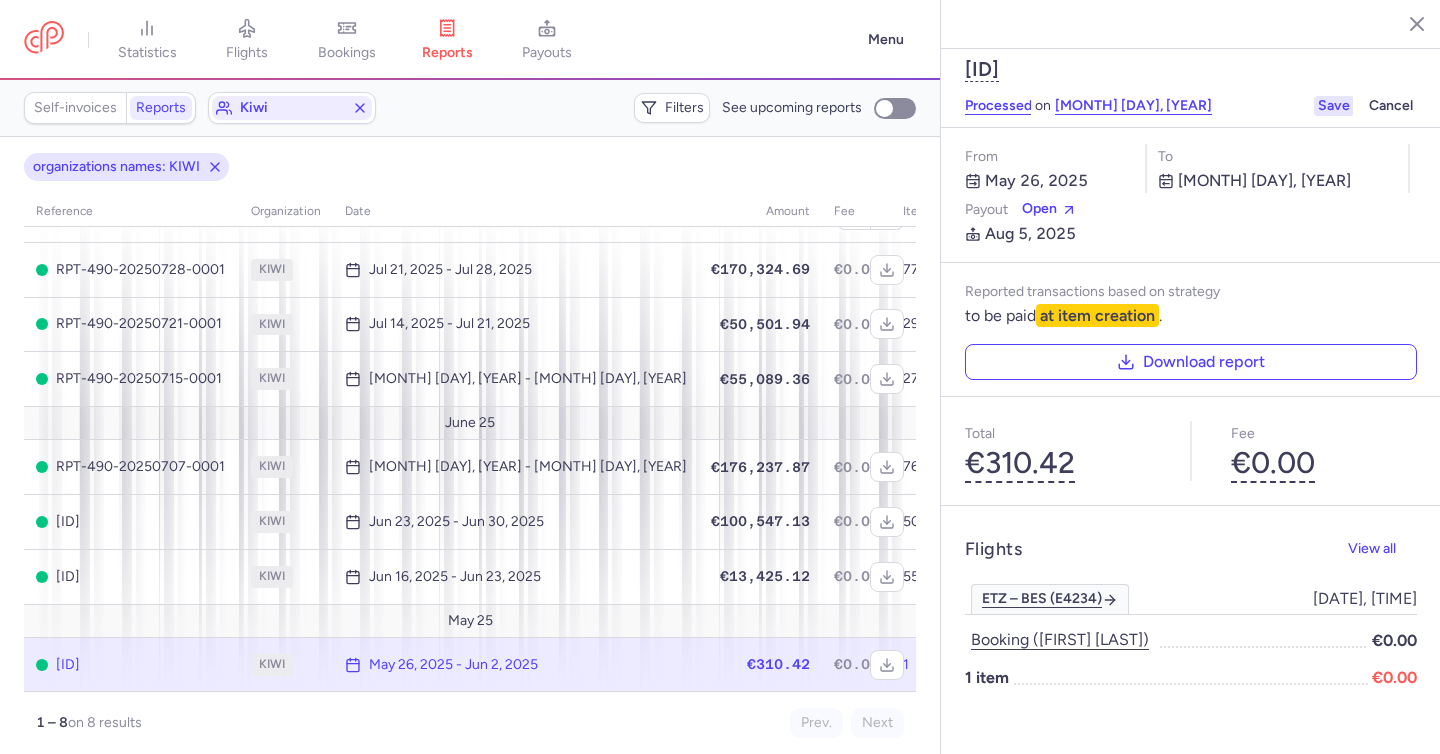 click on "Save" 